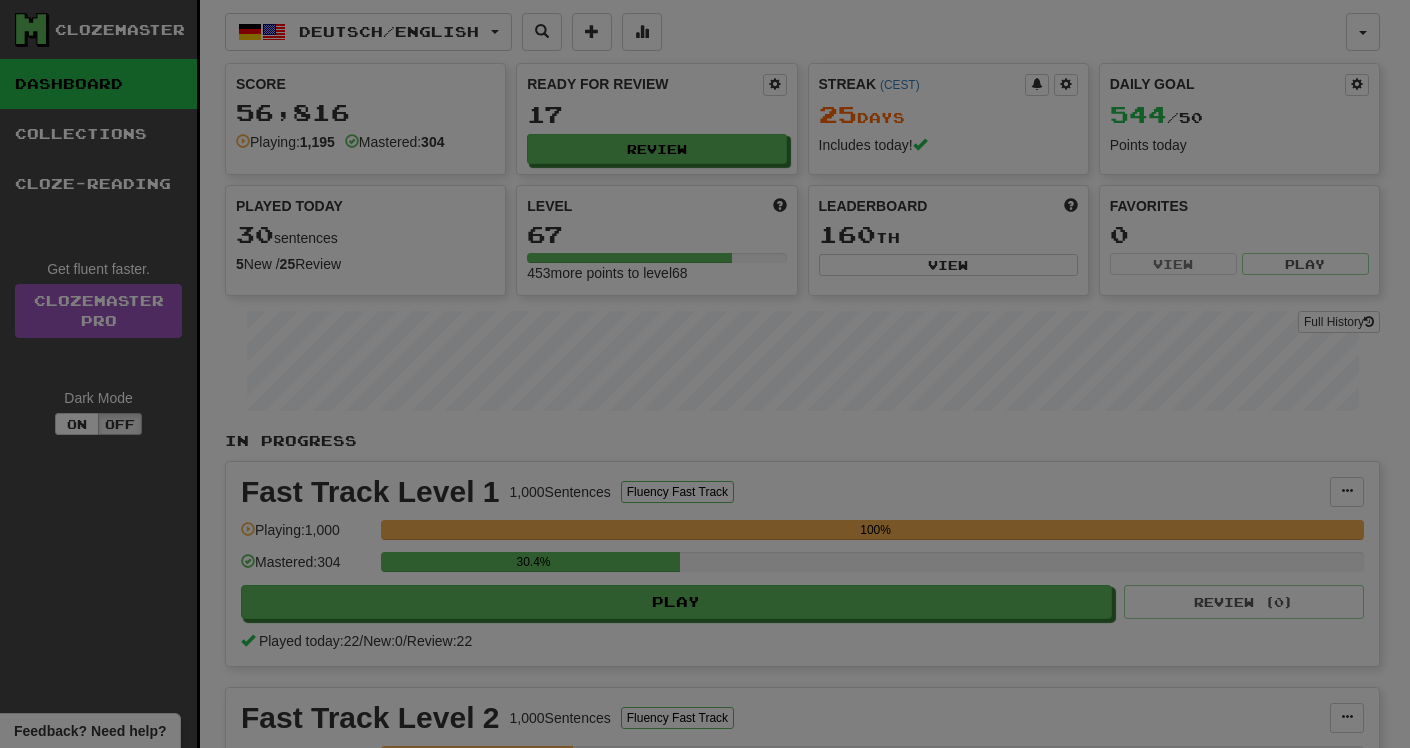 select on "**" 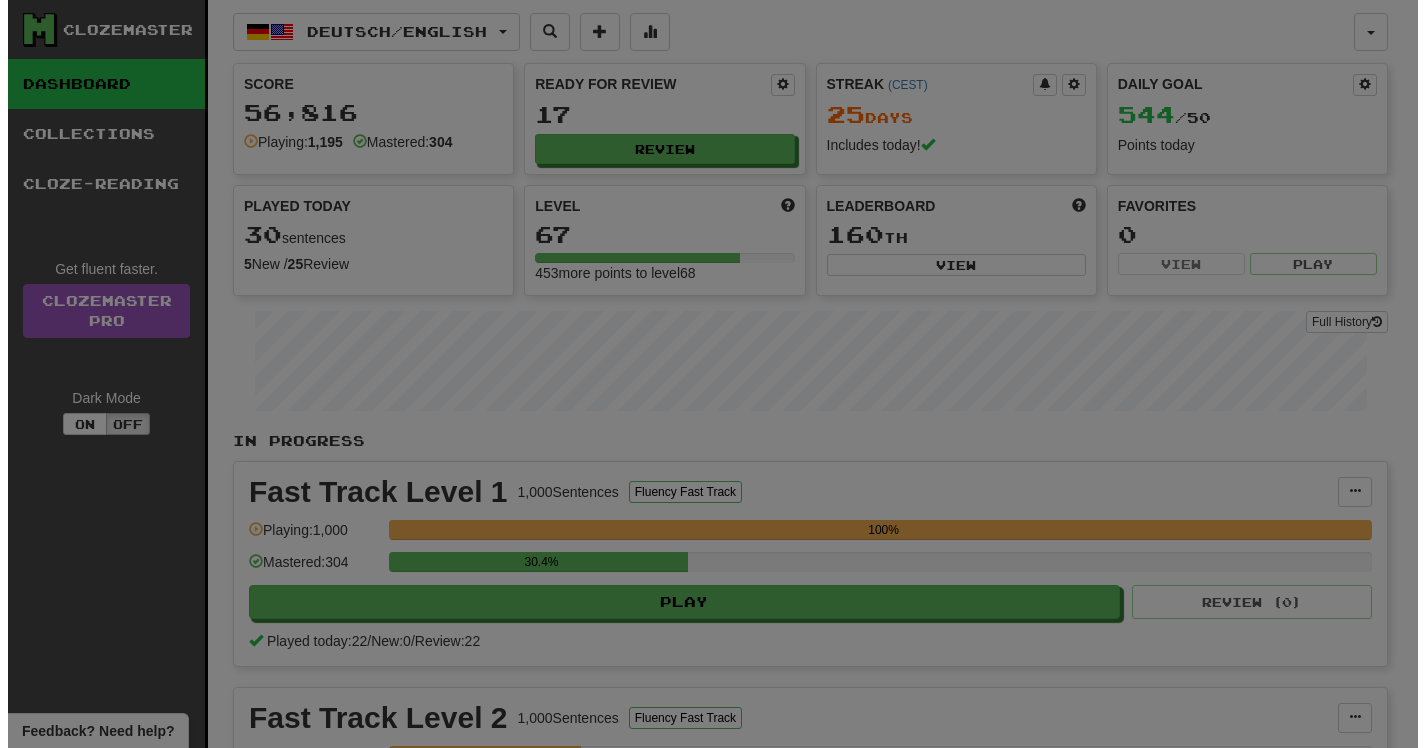 scroll, scrollTop: 0, scrollLeft: 0, axis: both 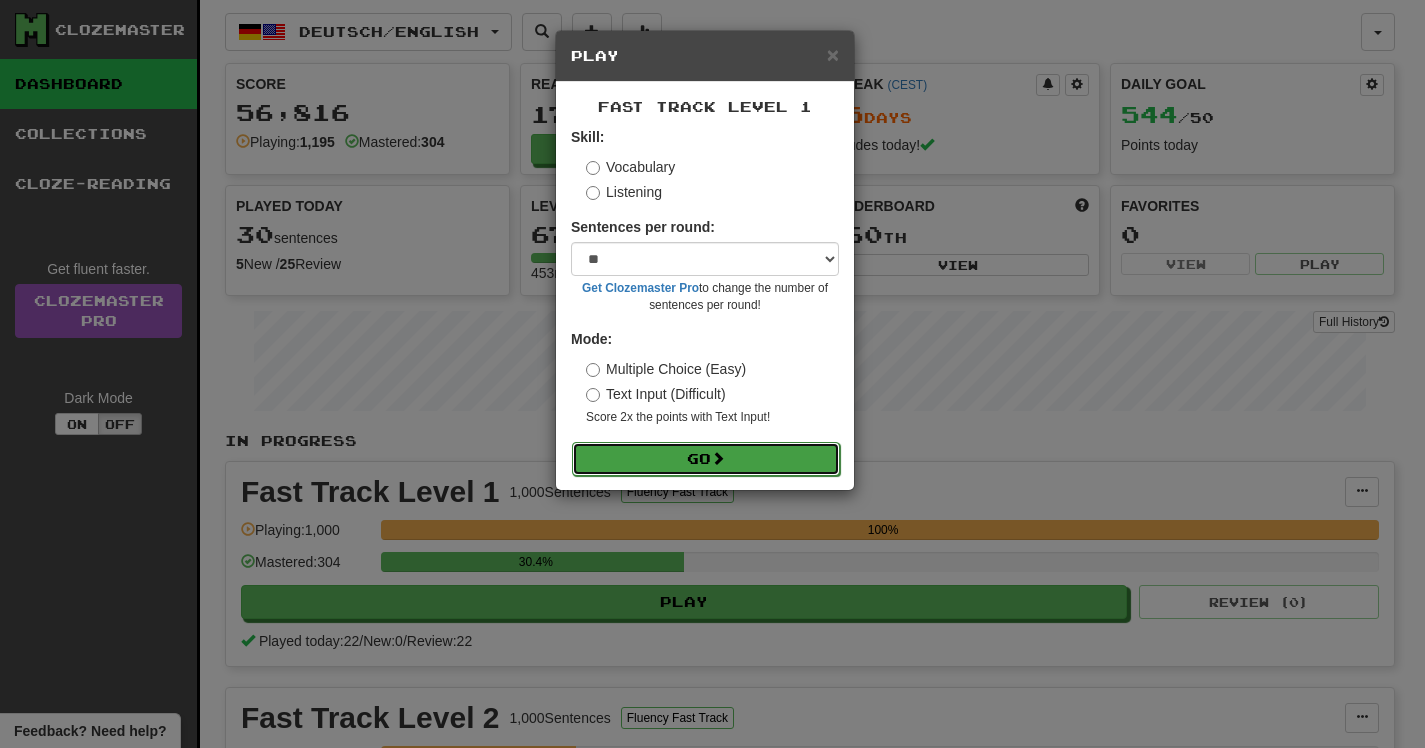 click on "Go" at bounding box center (706, 459) 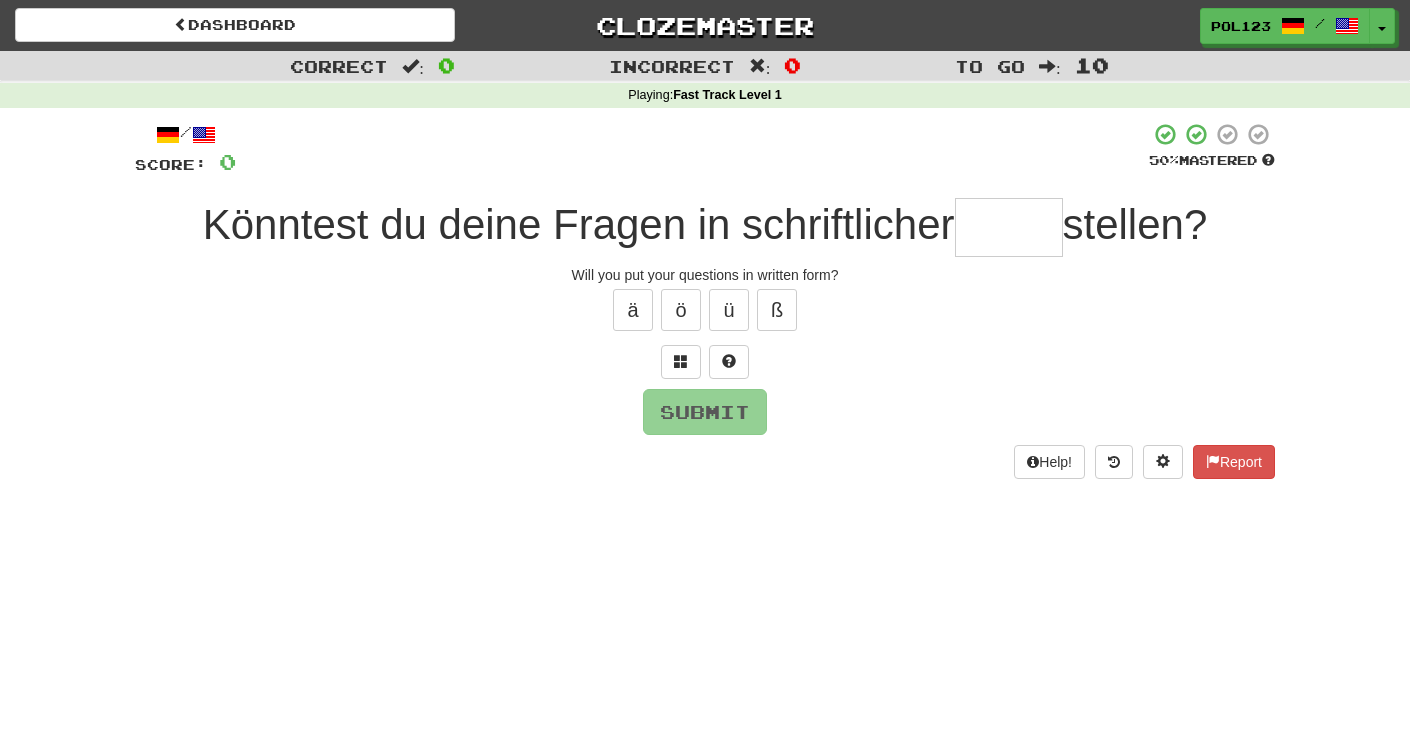 scroll, scrollTop: 0, scrollLeft: 0, axis: both 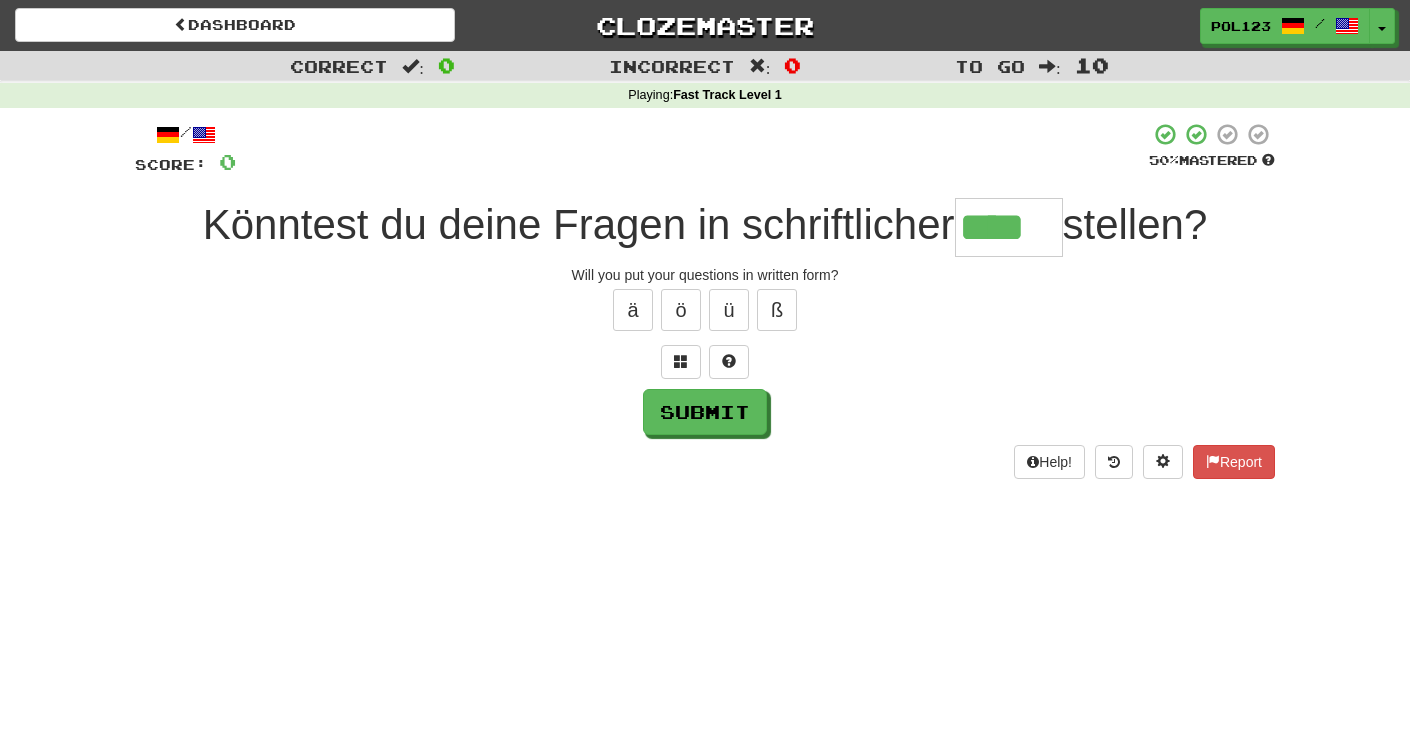 type on "****" 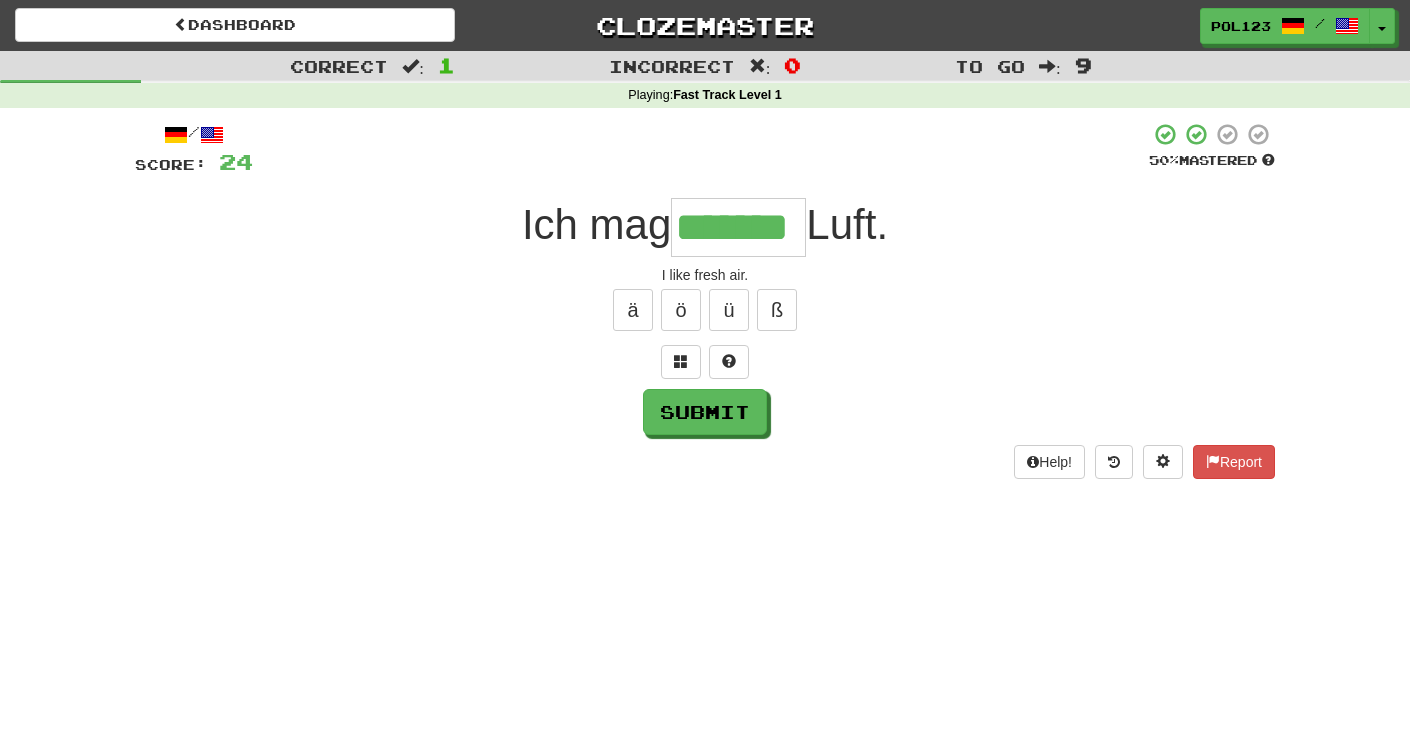 type on "*******" 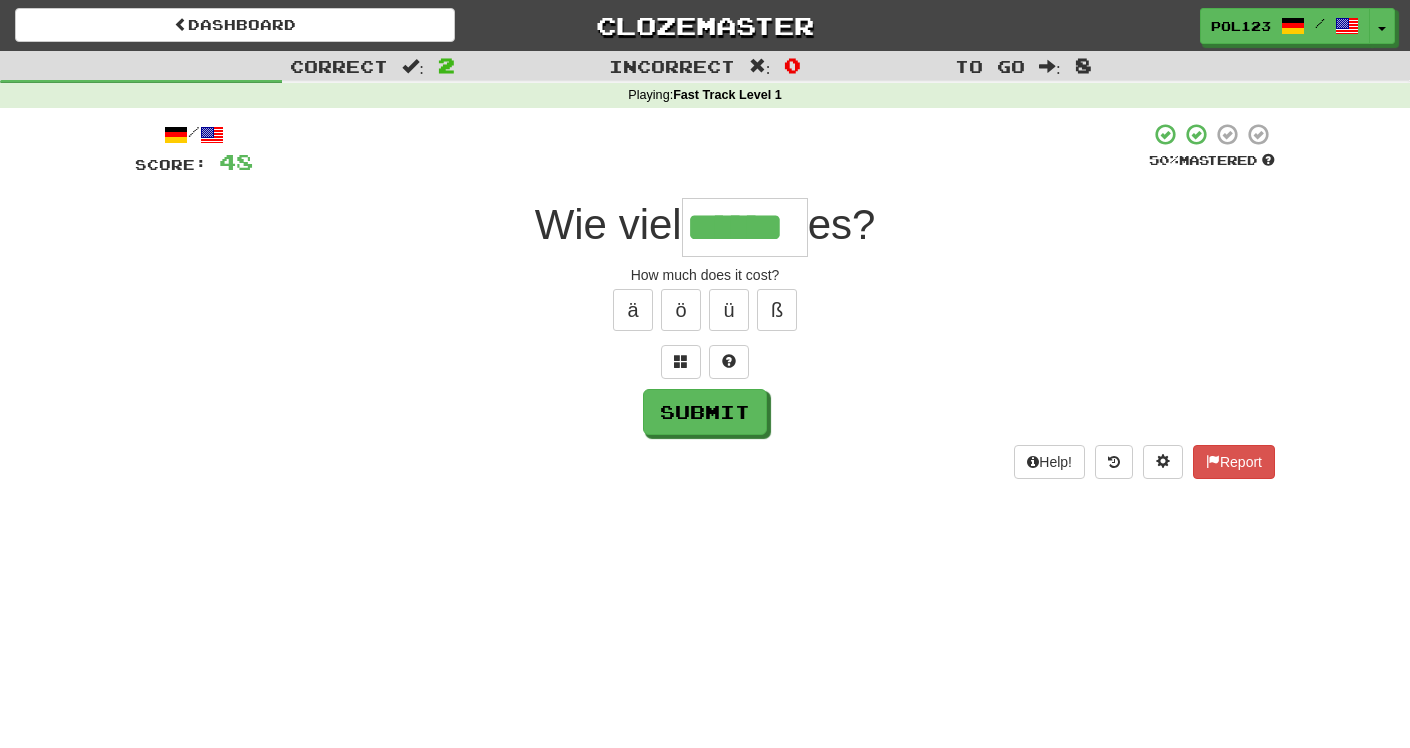type on "******" 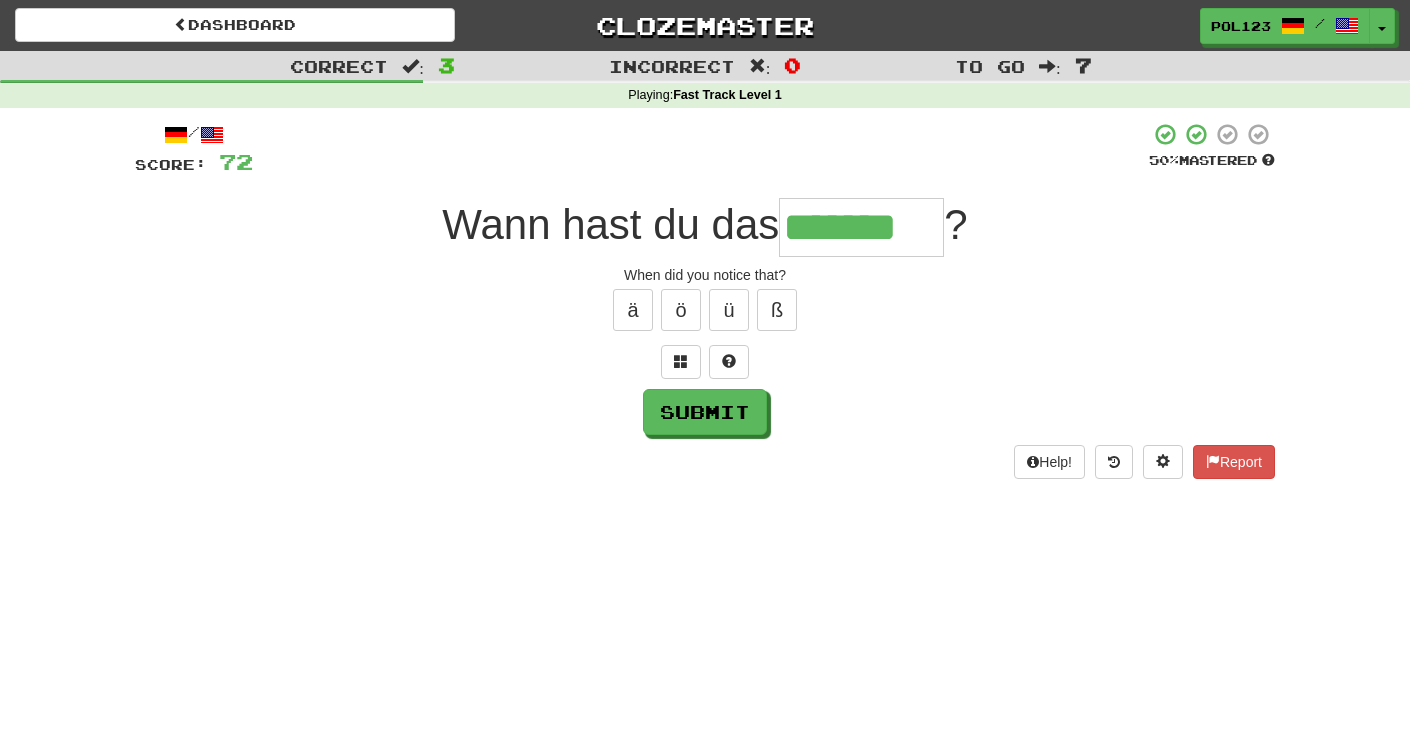 type on "*******" 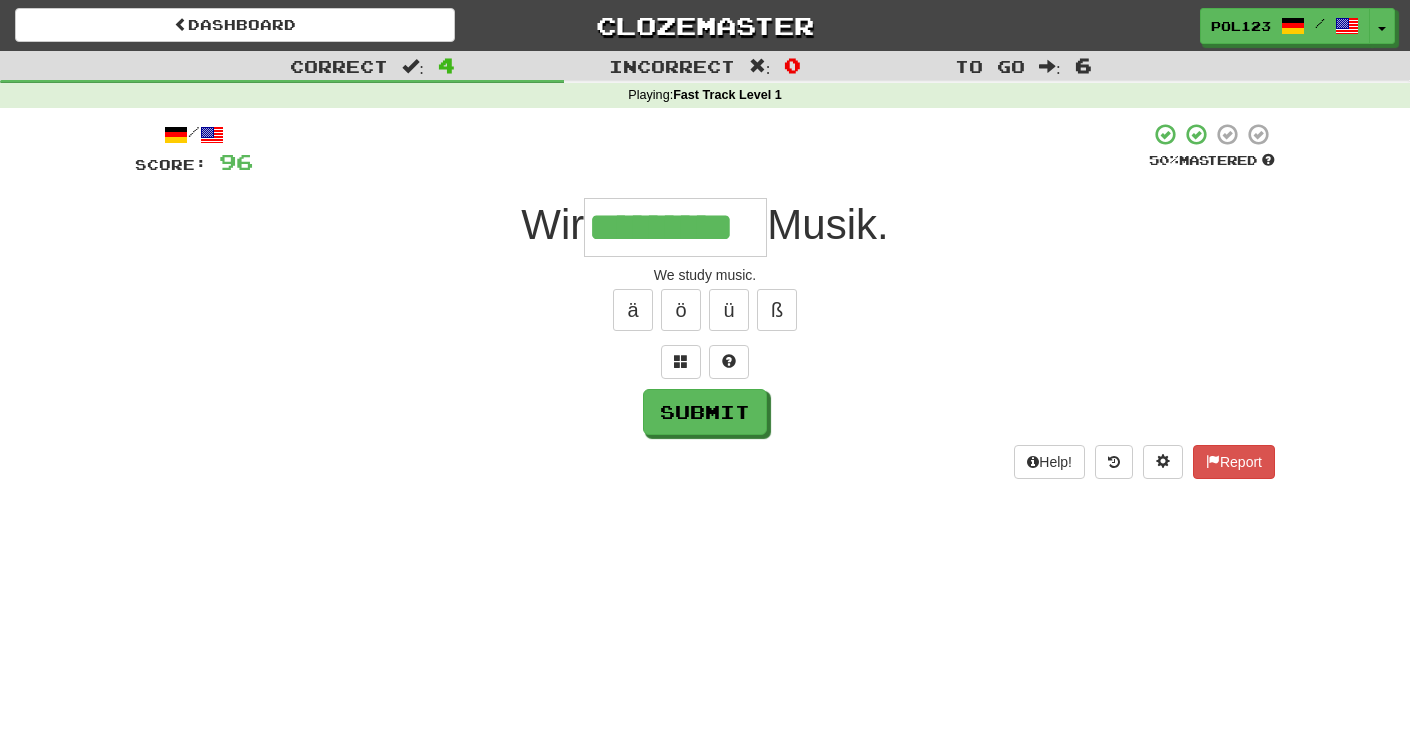 type on "*********" 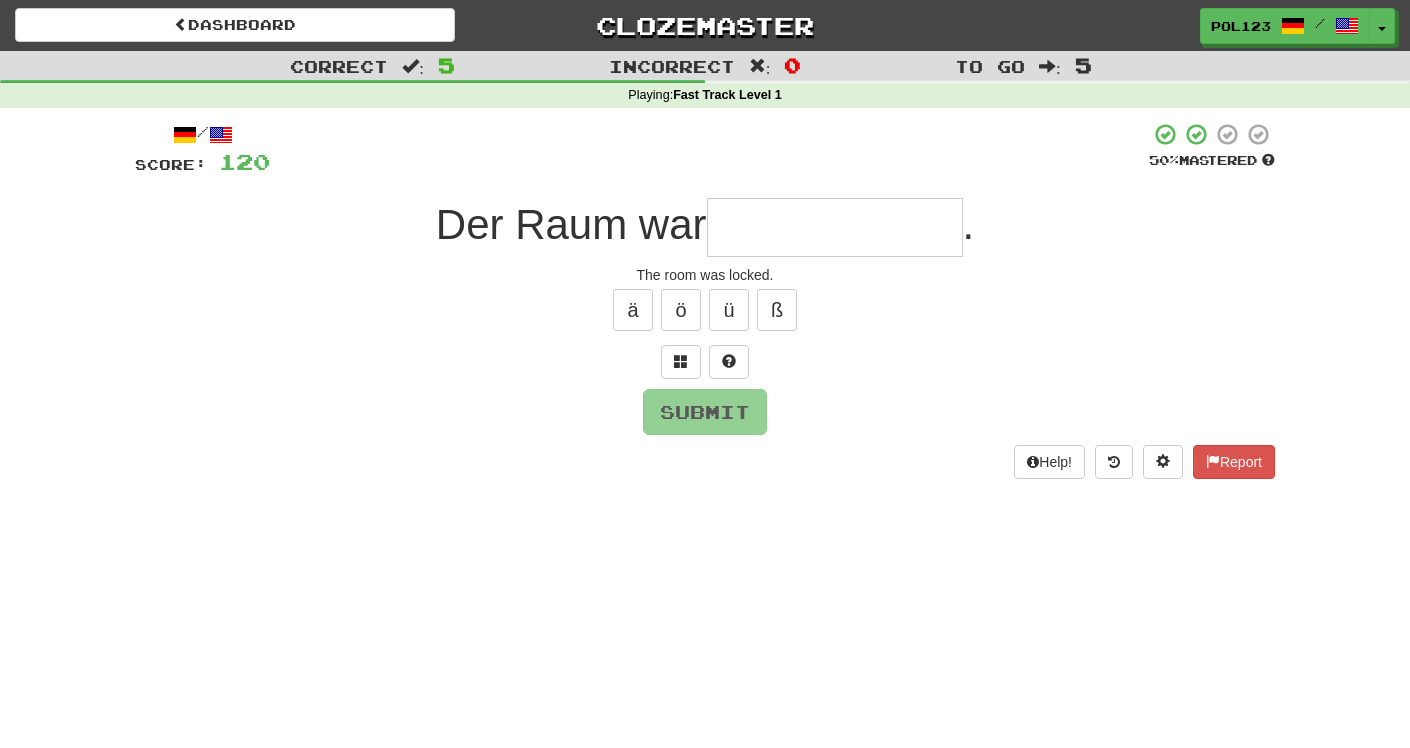 type on "*" 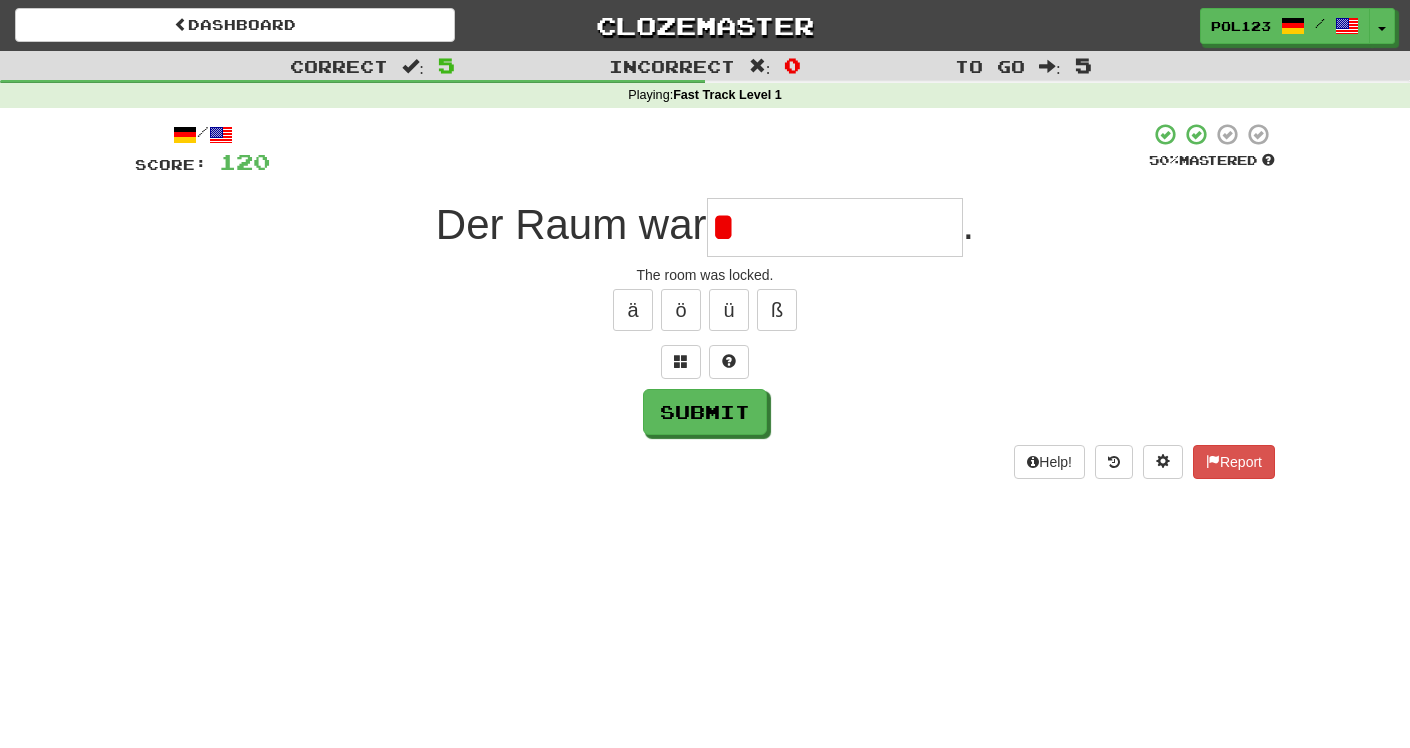 type on "*" 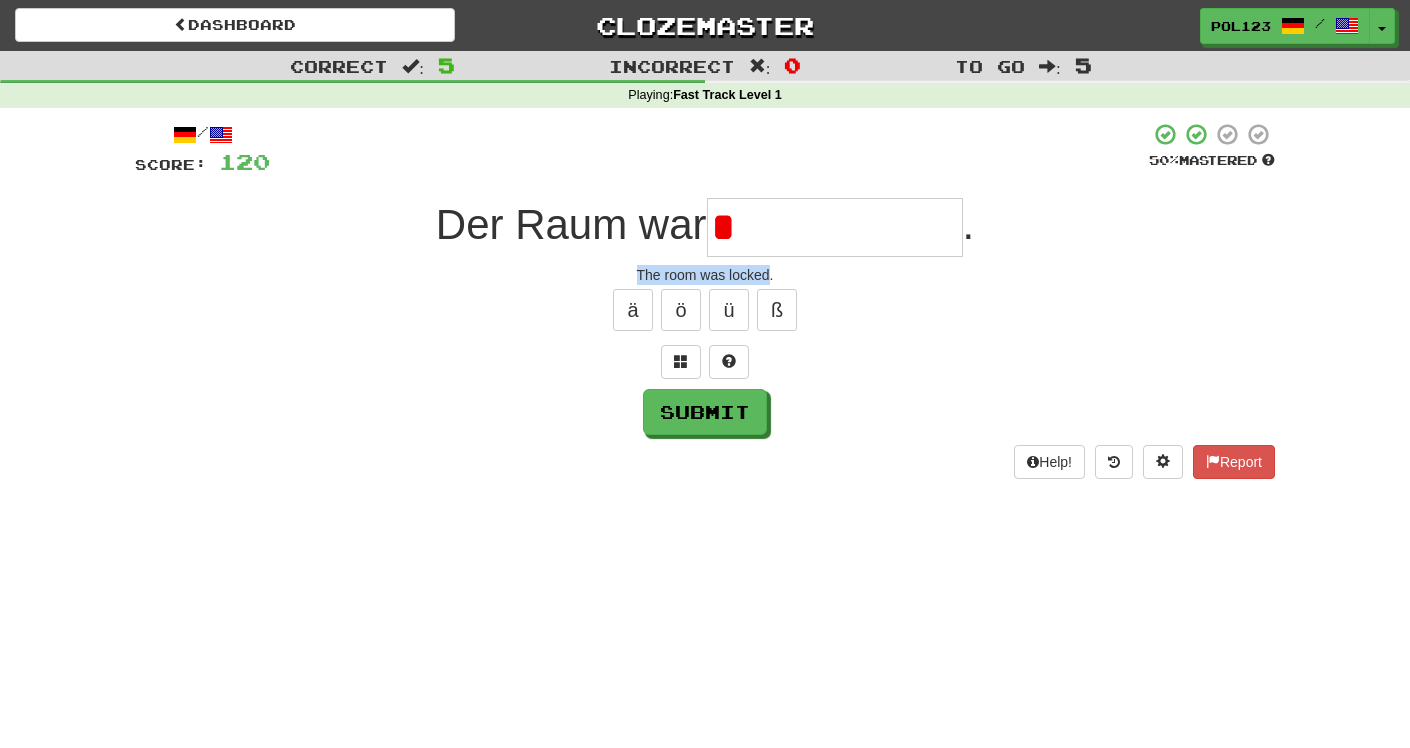 drag, startPoint x: 637, startPoint y: 272, endPoint x: 757, endPoint y: 272, distance: 120 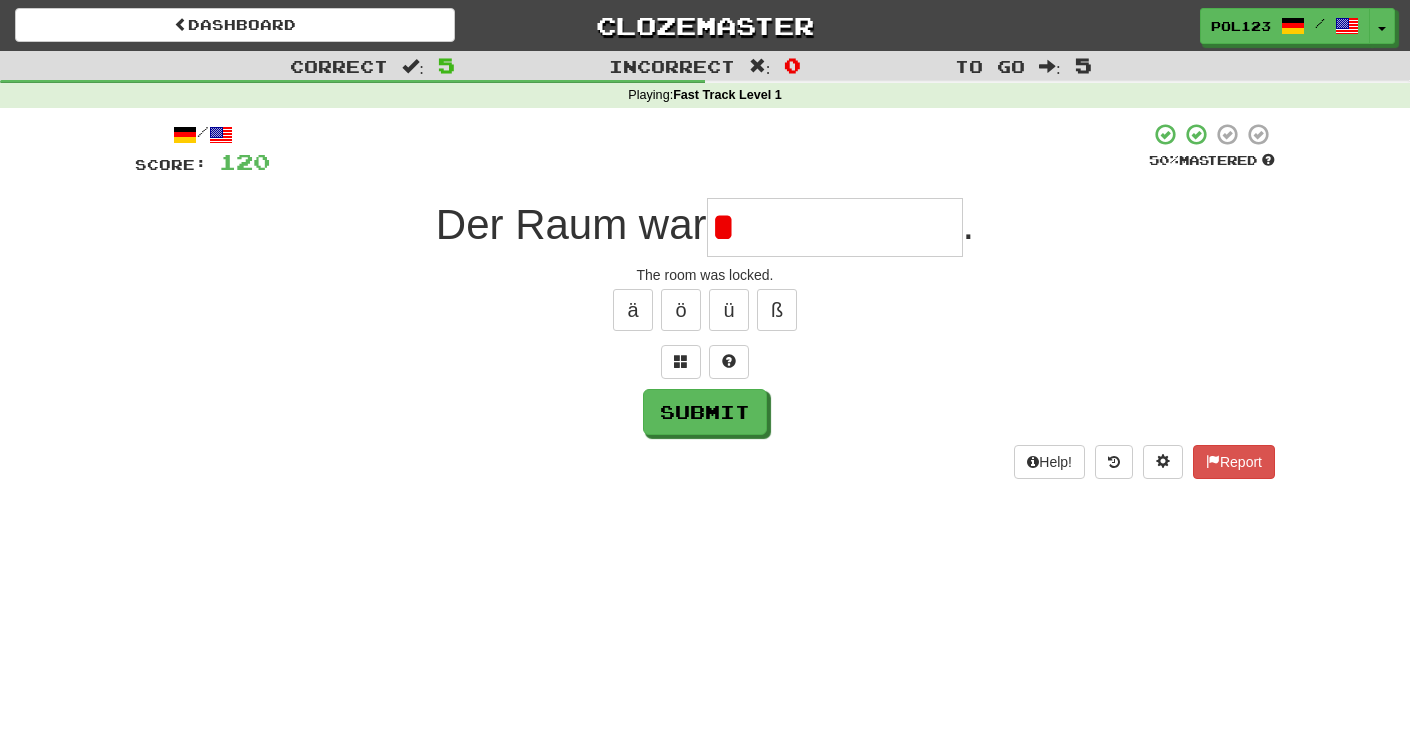 click on "*" at bounding box center [835, 227] 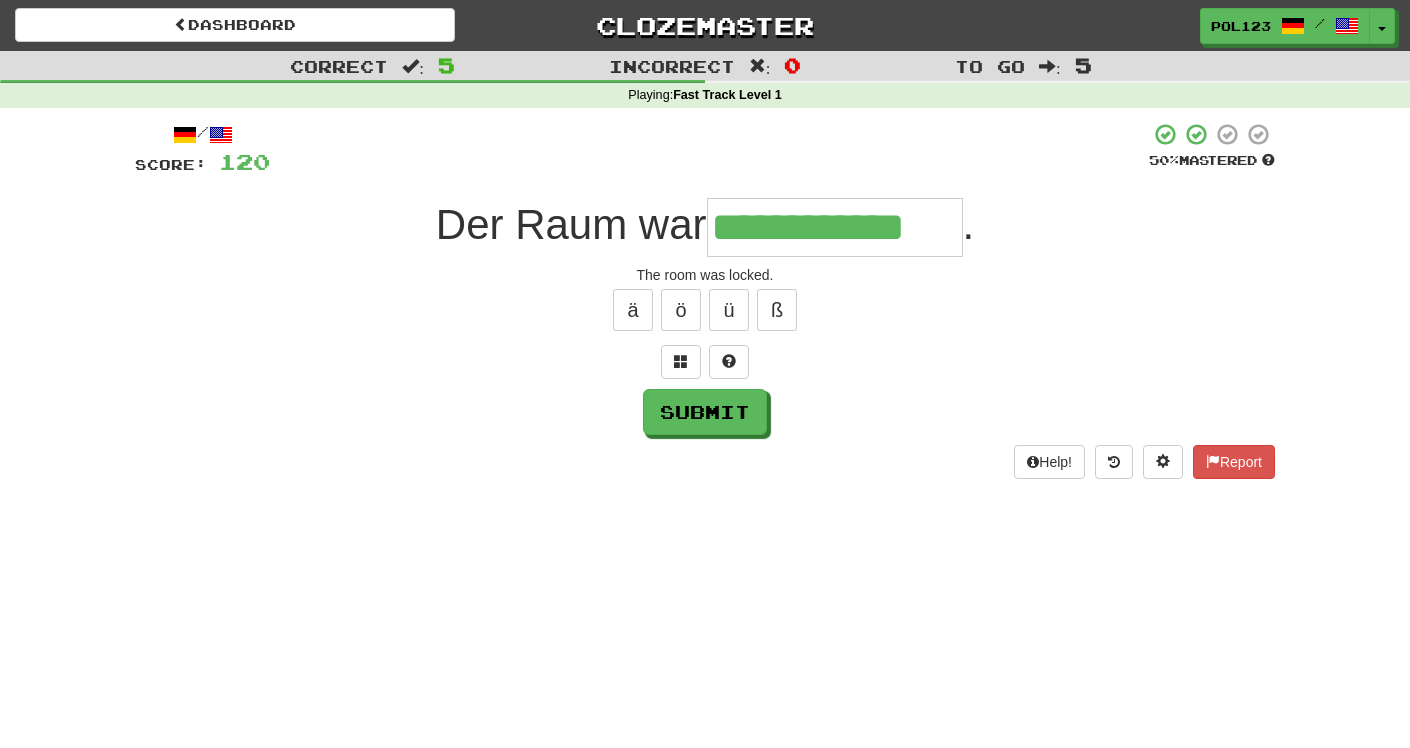 type on "**********" 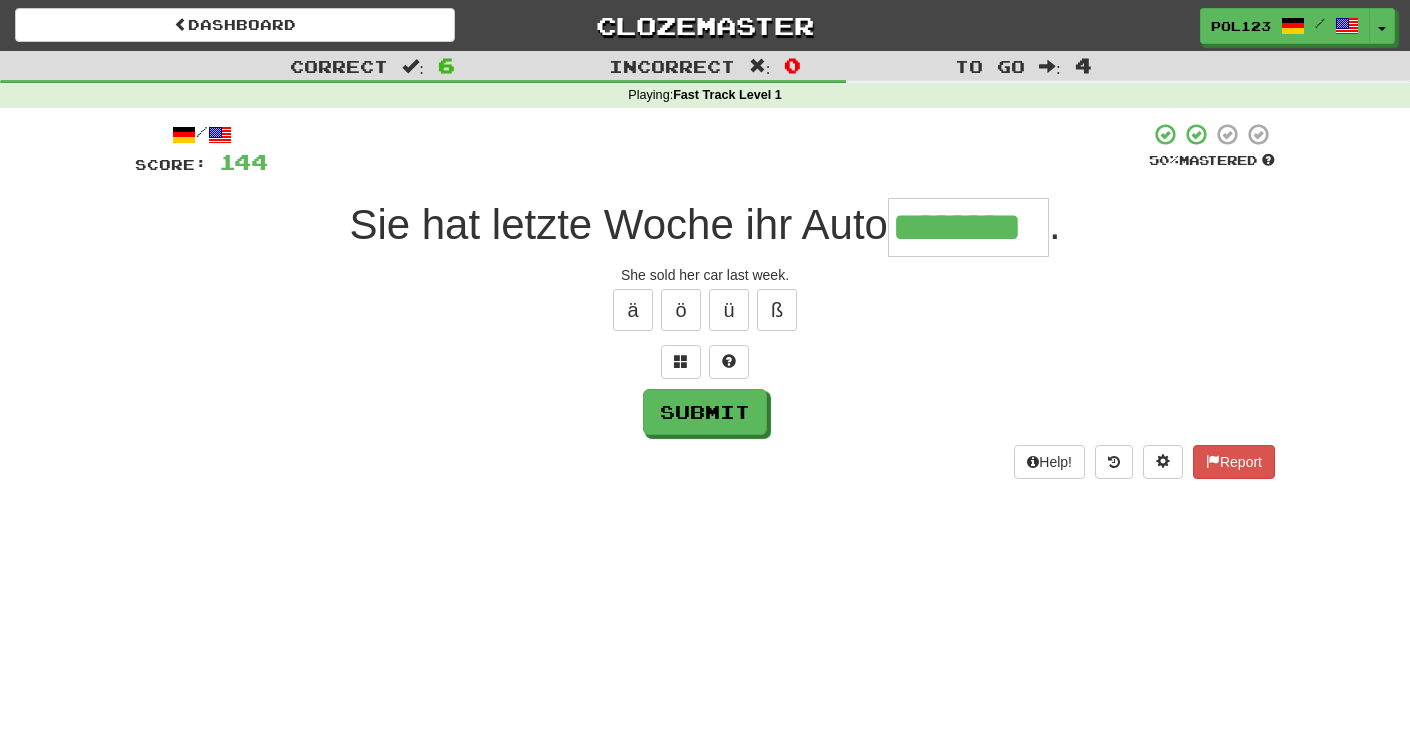 type on "********" 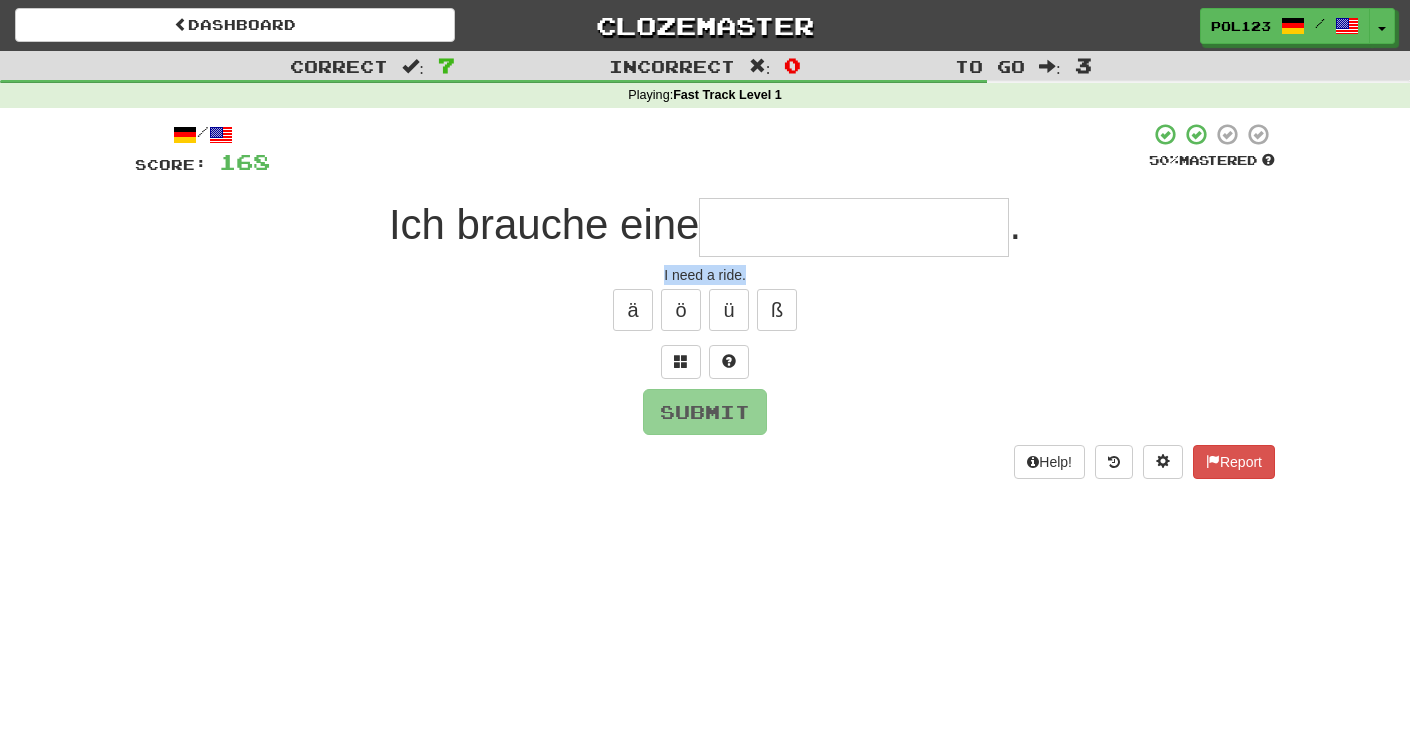 drag, startPoint x: 758, startPoint y: 273, endPoint x: 603, endPoint y: 276, distance: 155.02902 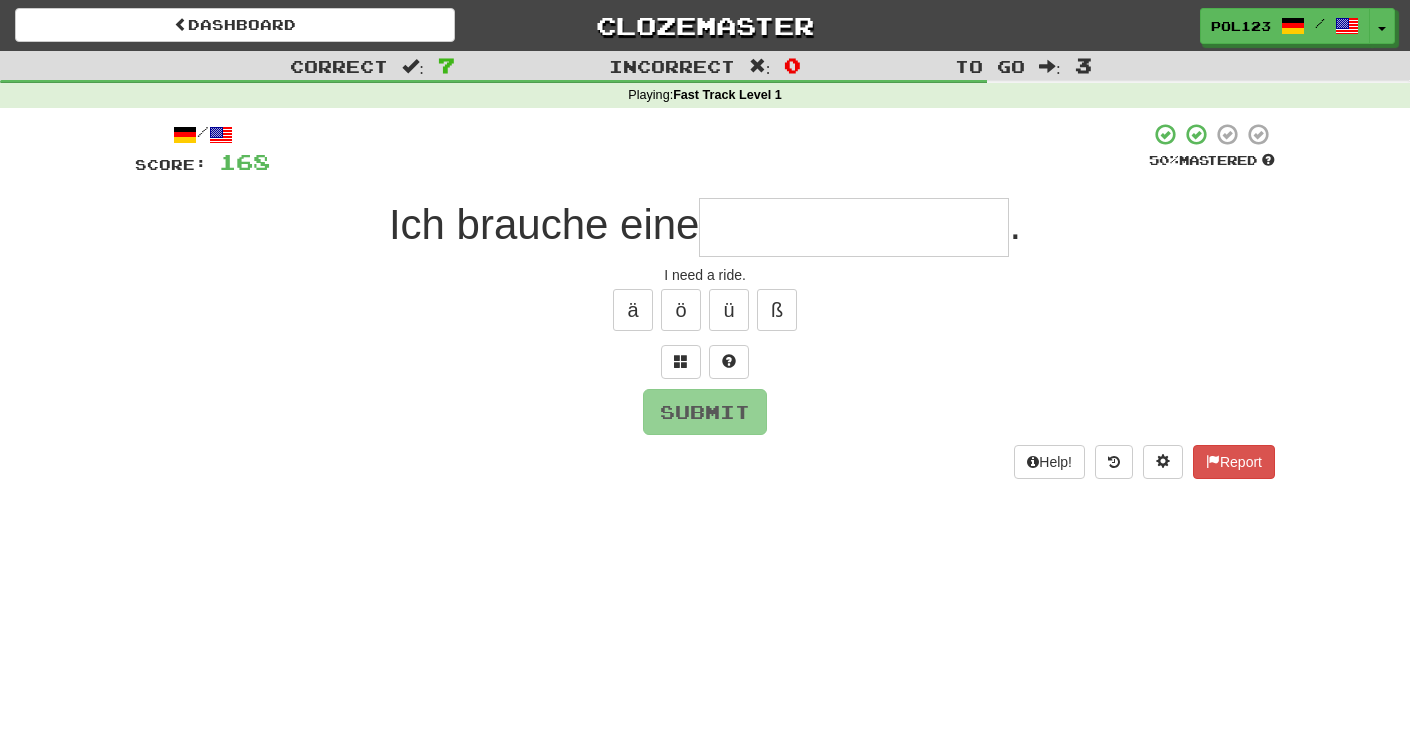 click at bounding box center [854, 227] 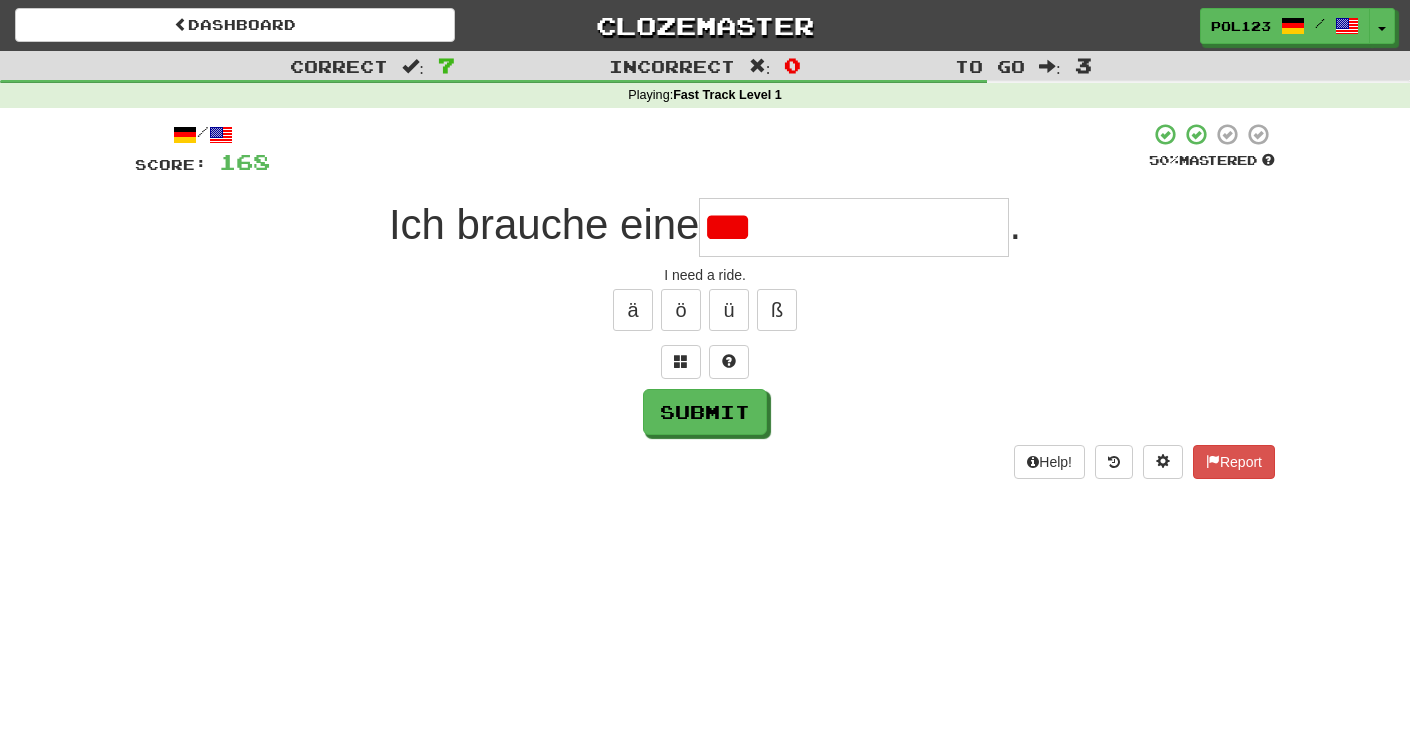 type on "**********" 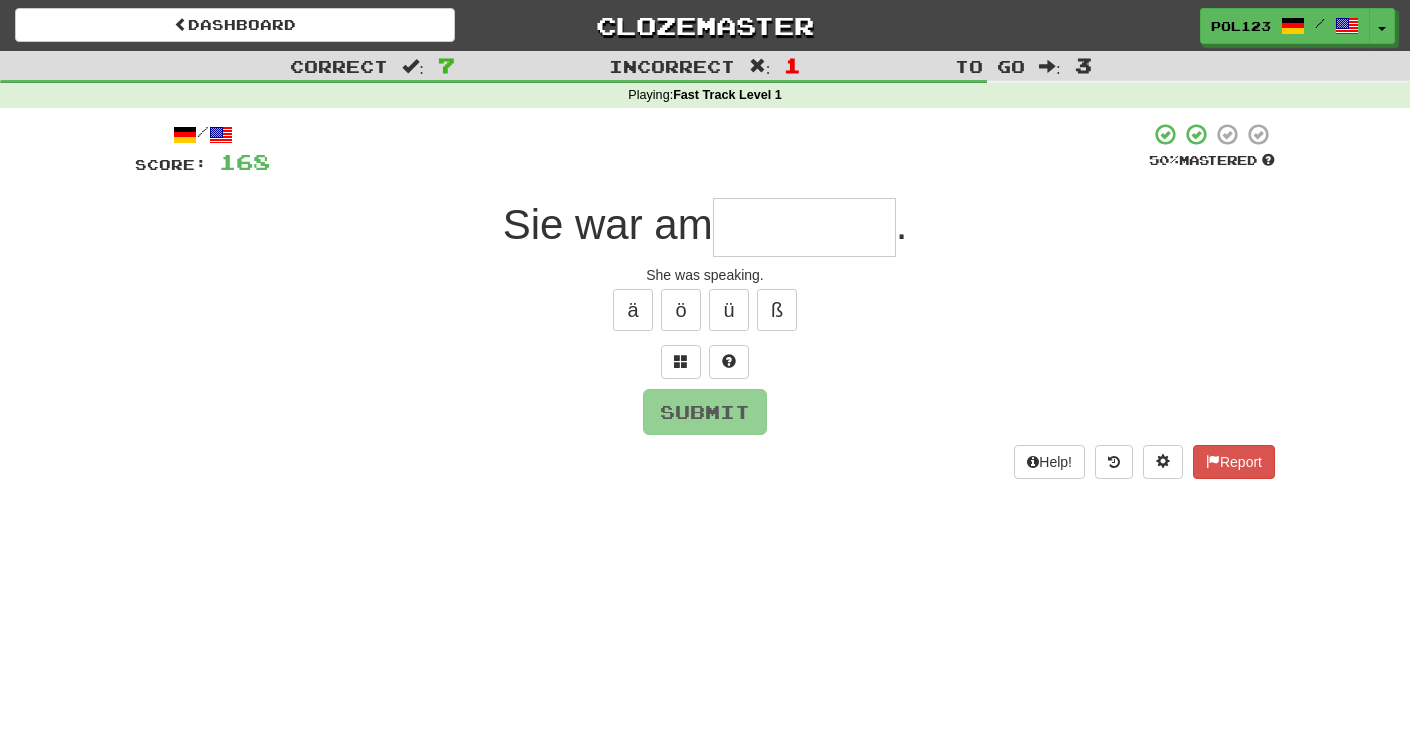 click on "She was speaking." at bounding box center [705, 275] 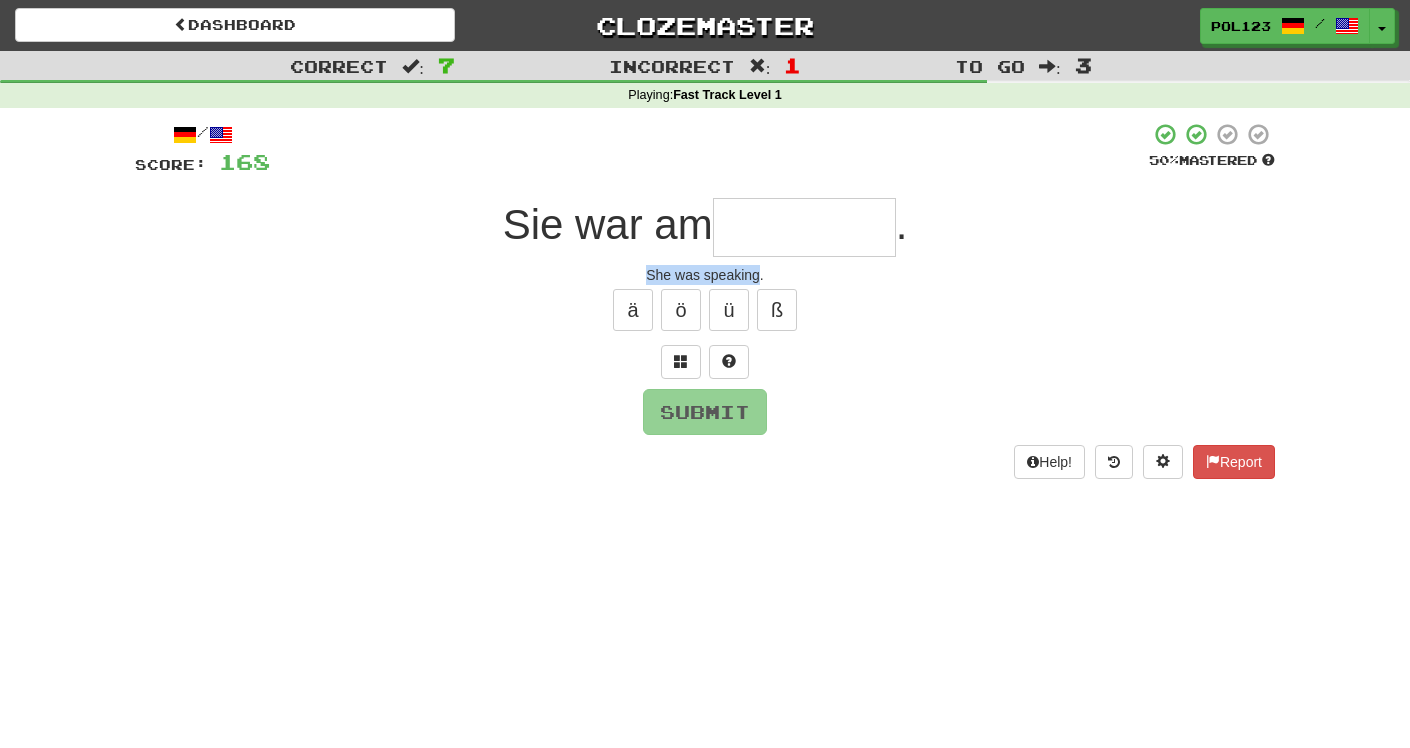 drag, startPoint x: 657, startPoint y: 276, endPoint x: 725, endPoint y: 275, distance: 68.007355 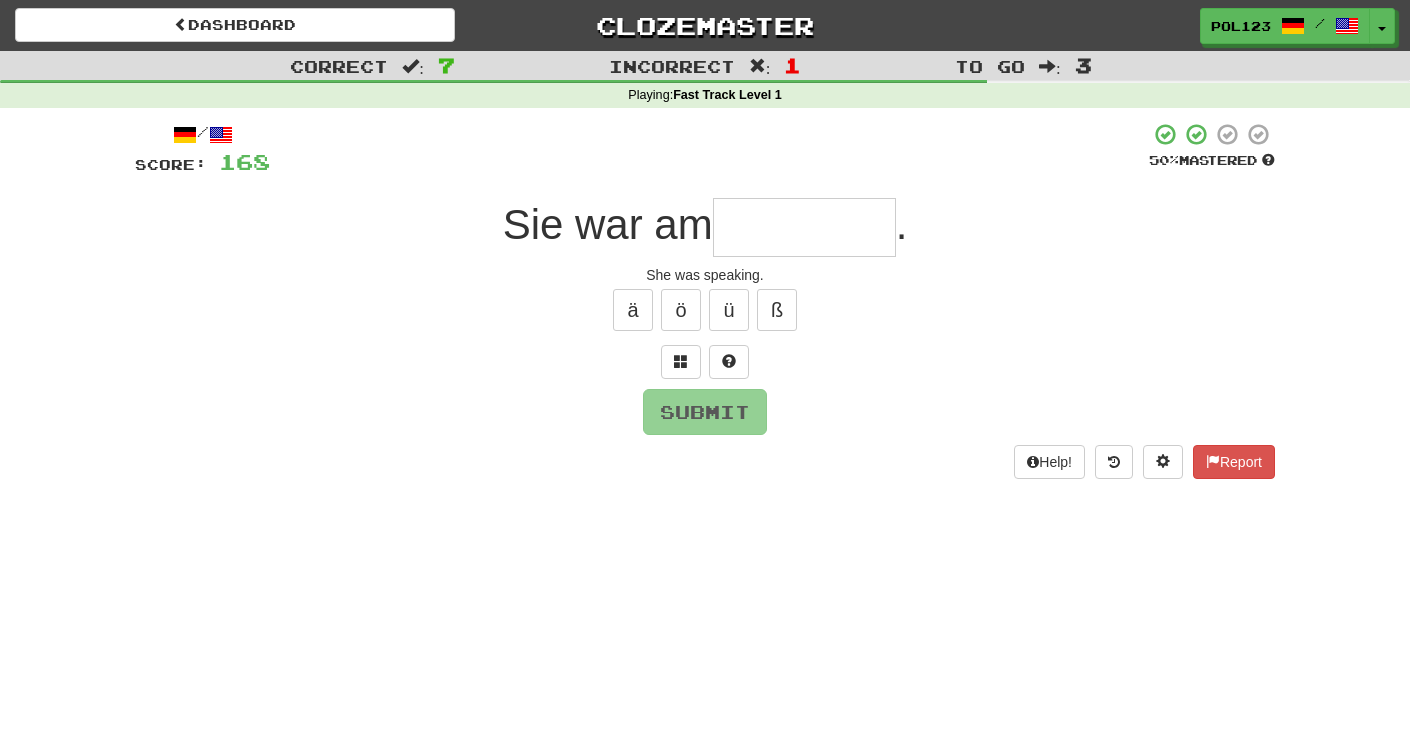 click at bounding box center [804, 227] 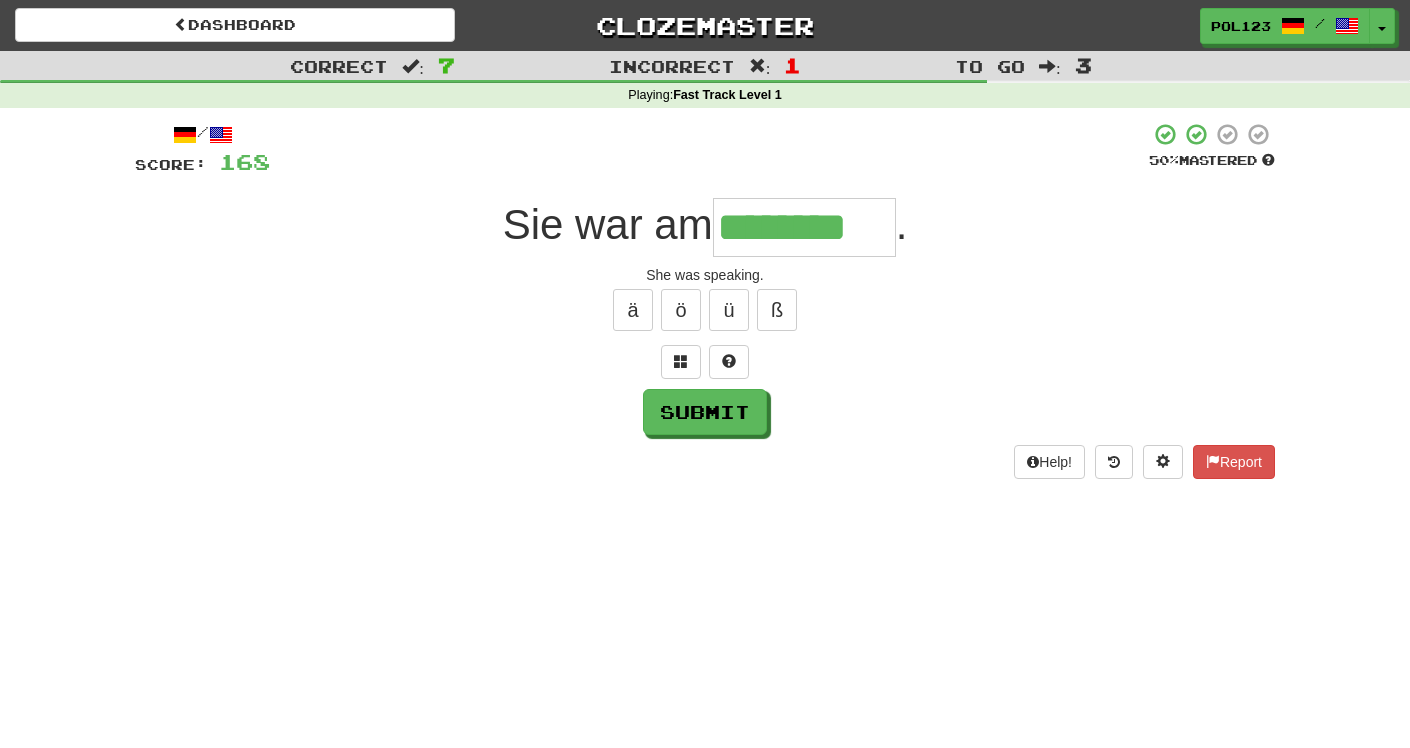 scroll, scrollTop: 0, scrollLeft: 5, axis: horizontal 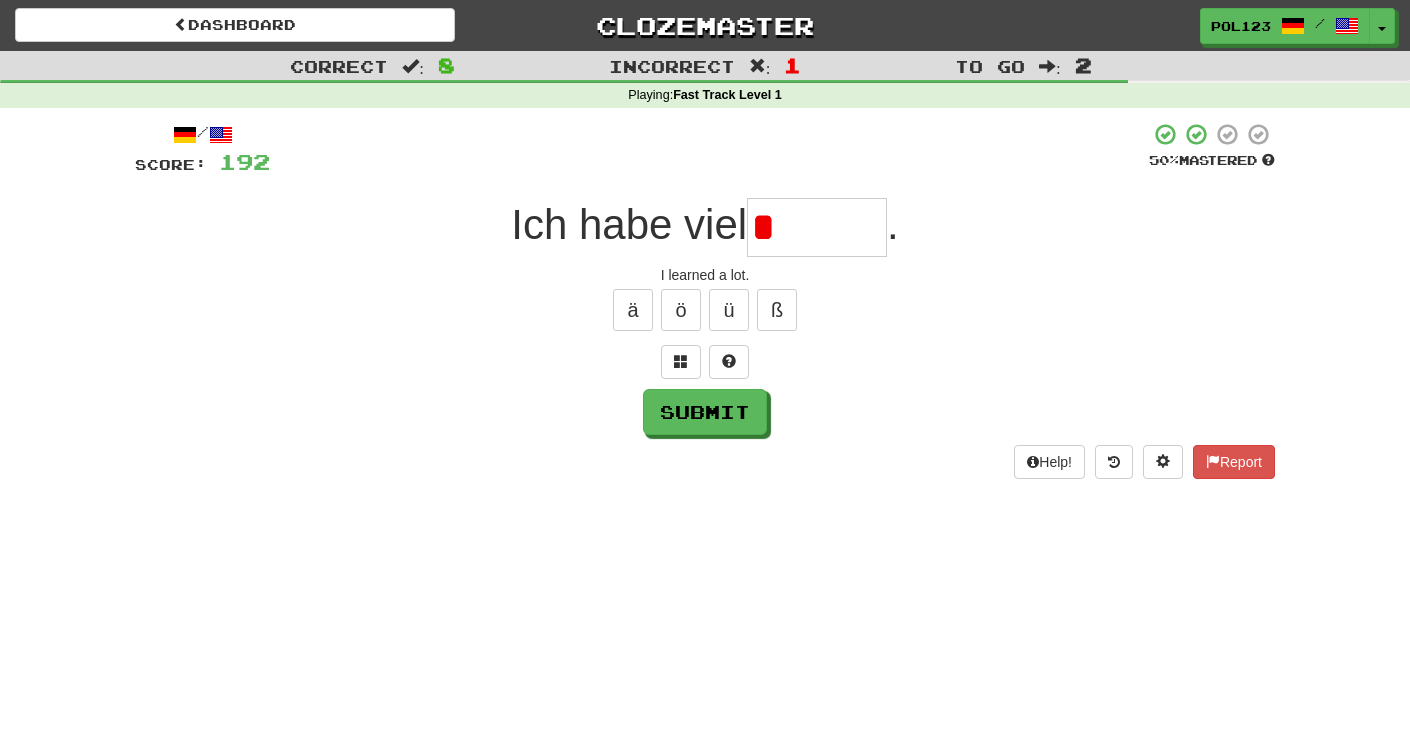 type on "*" 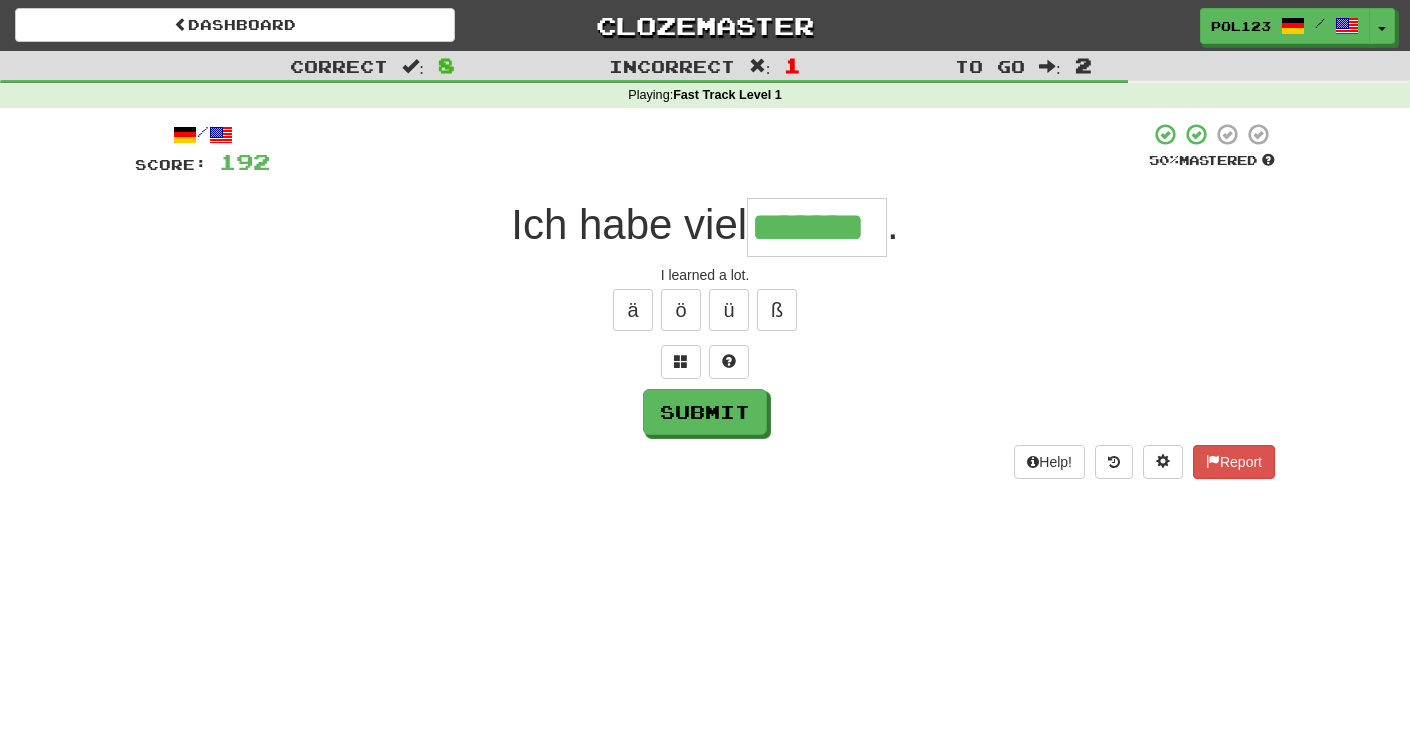 type on "*******" 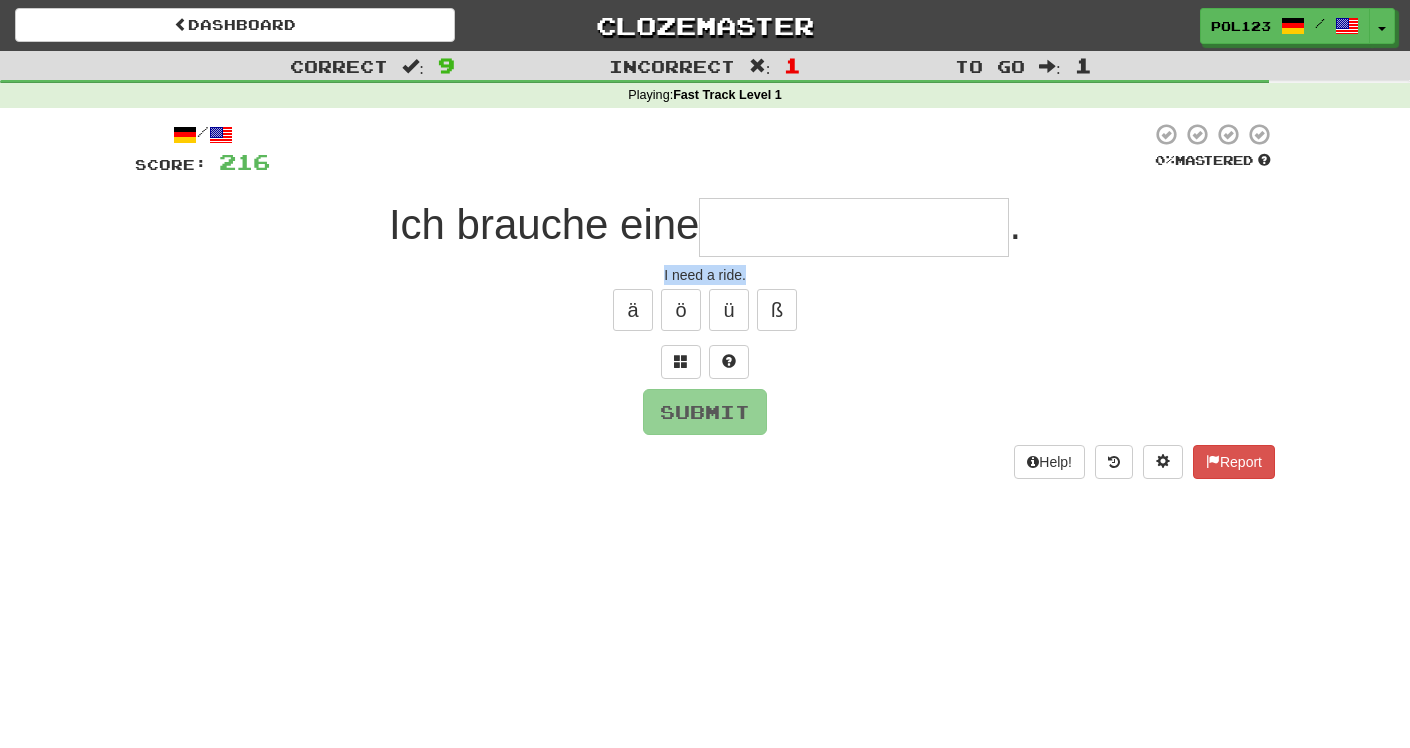 drag, startPoint x: 746, startPoint y: 278, endPoint x: 645, endPoint y: 284, distance: 101.17806 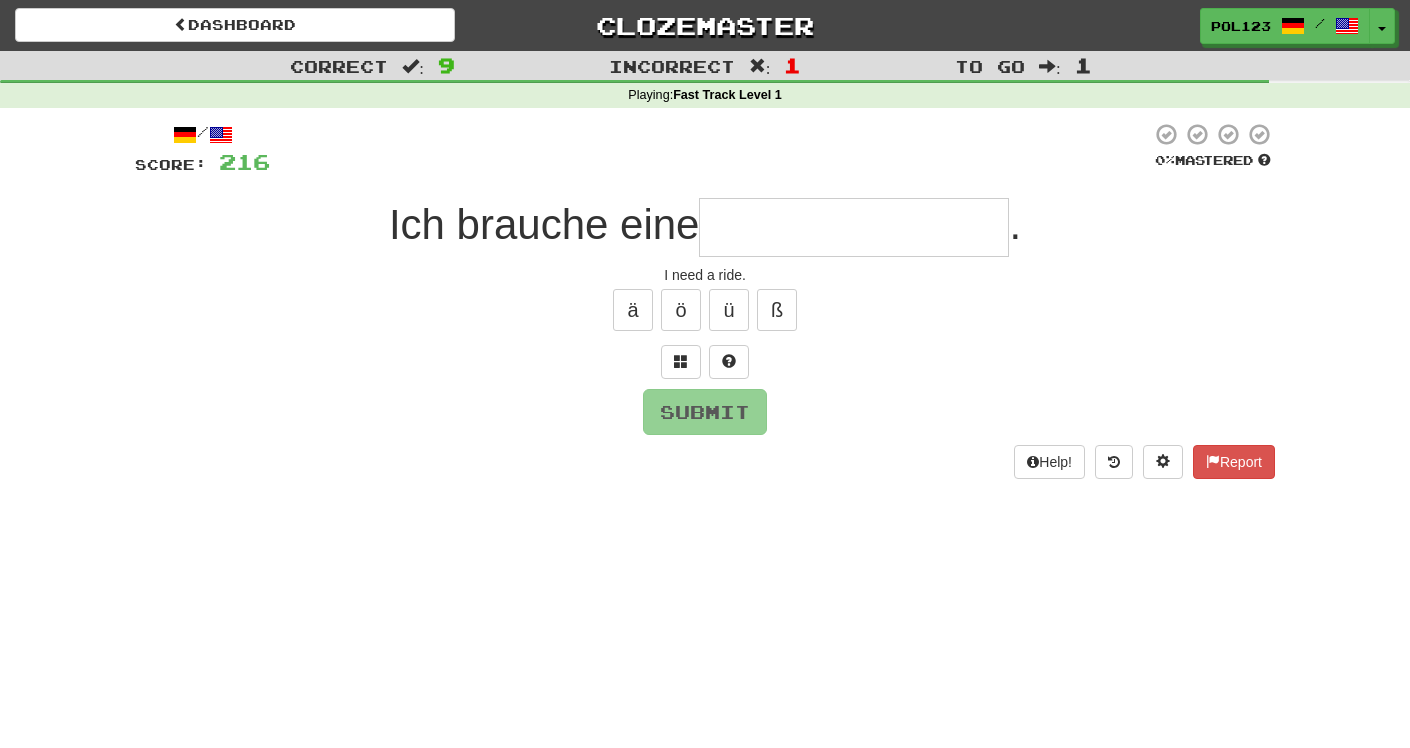 click at bounding box center (854, 227) 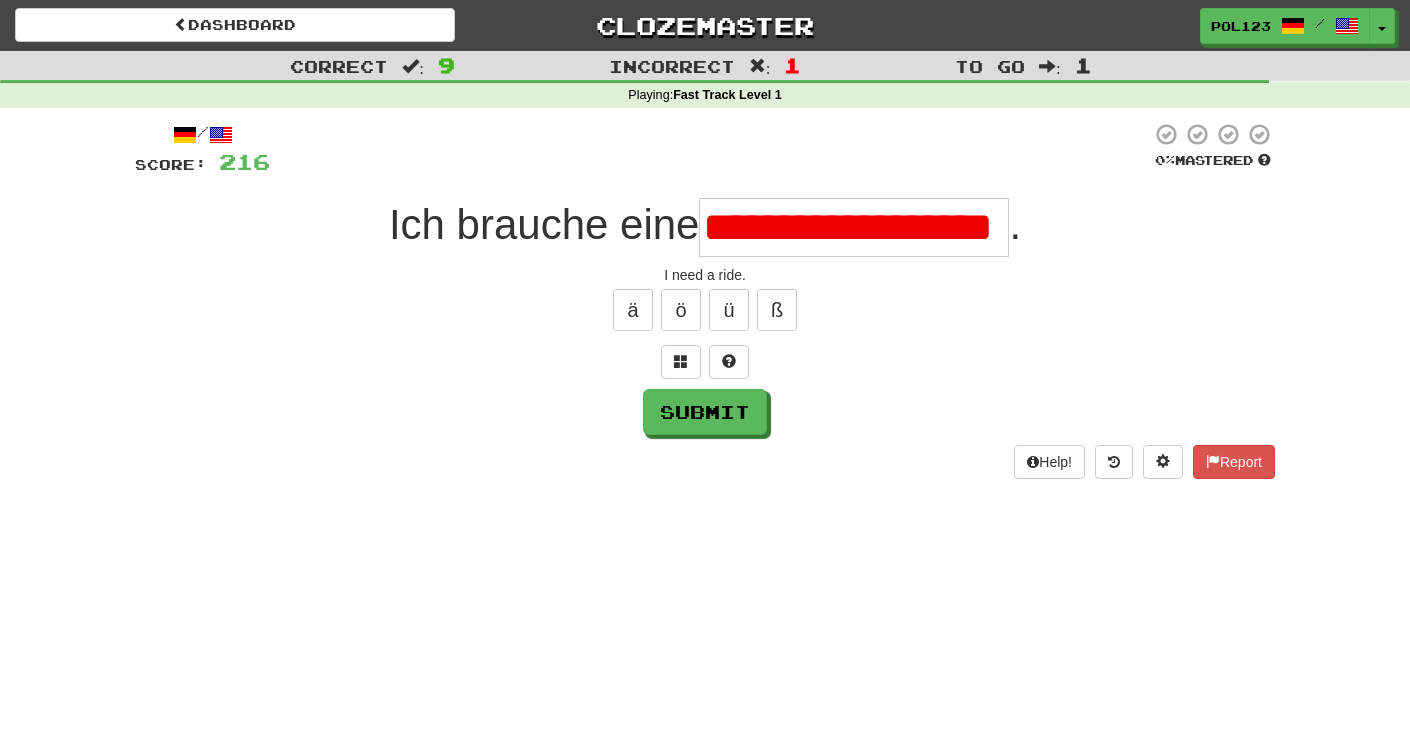 scroll, scrollTop: 0, scrollLeft: 46, axis: horizontal 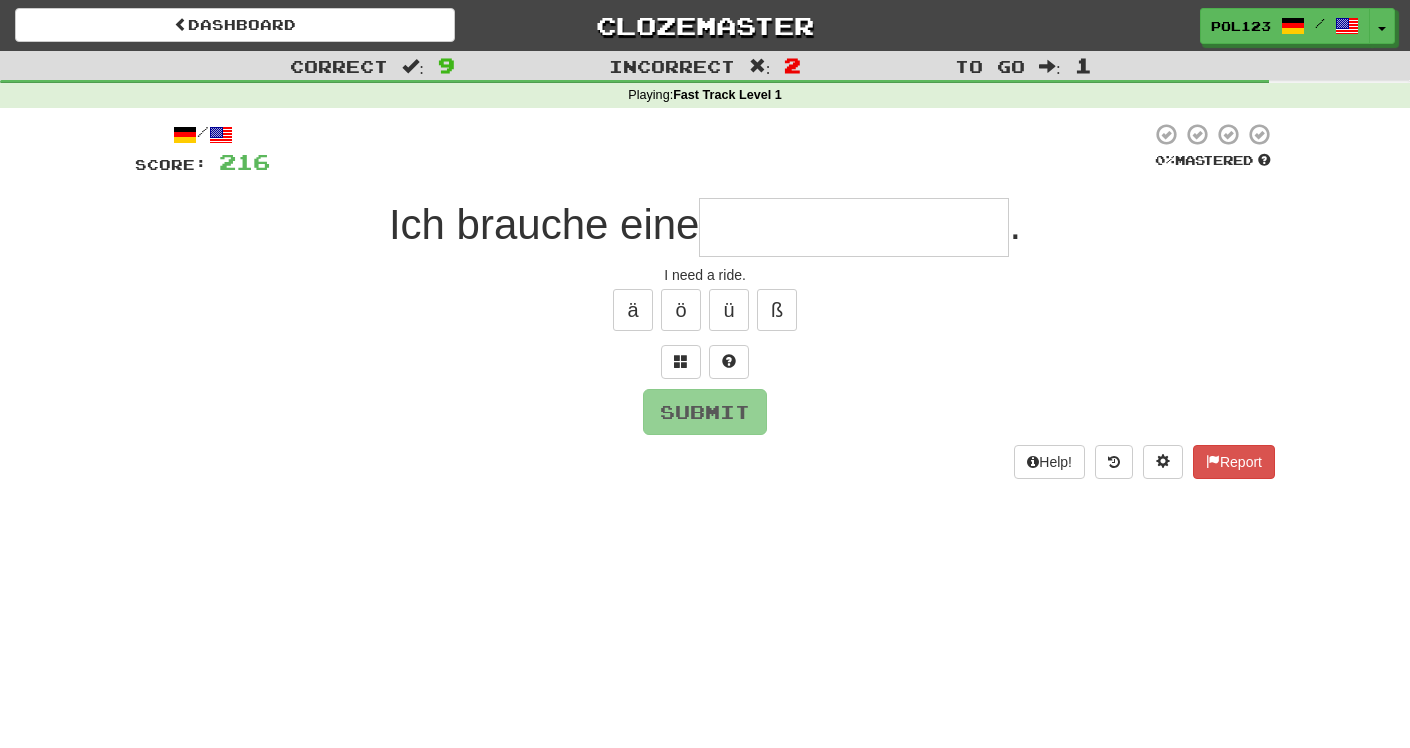paste on "**********" 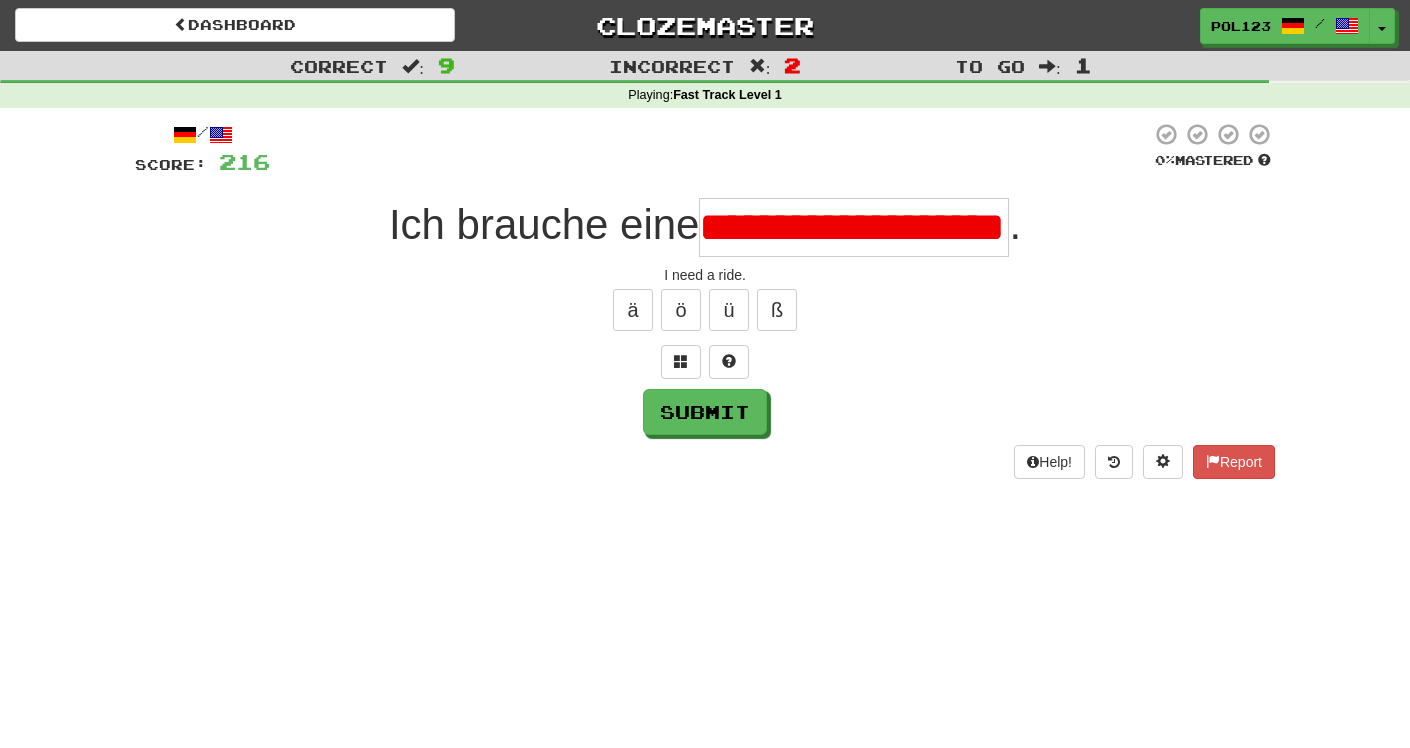 scroll, scrollTop: 0, scrollLeft: 0, axis: both 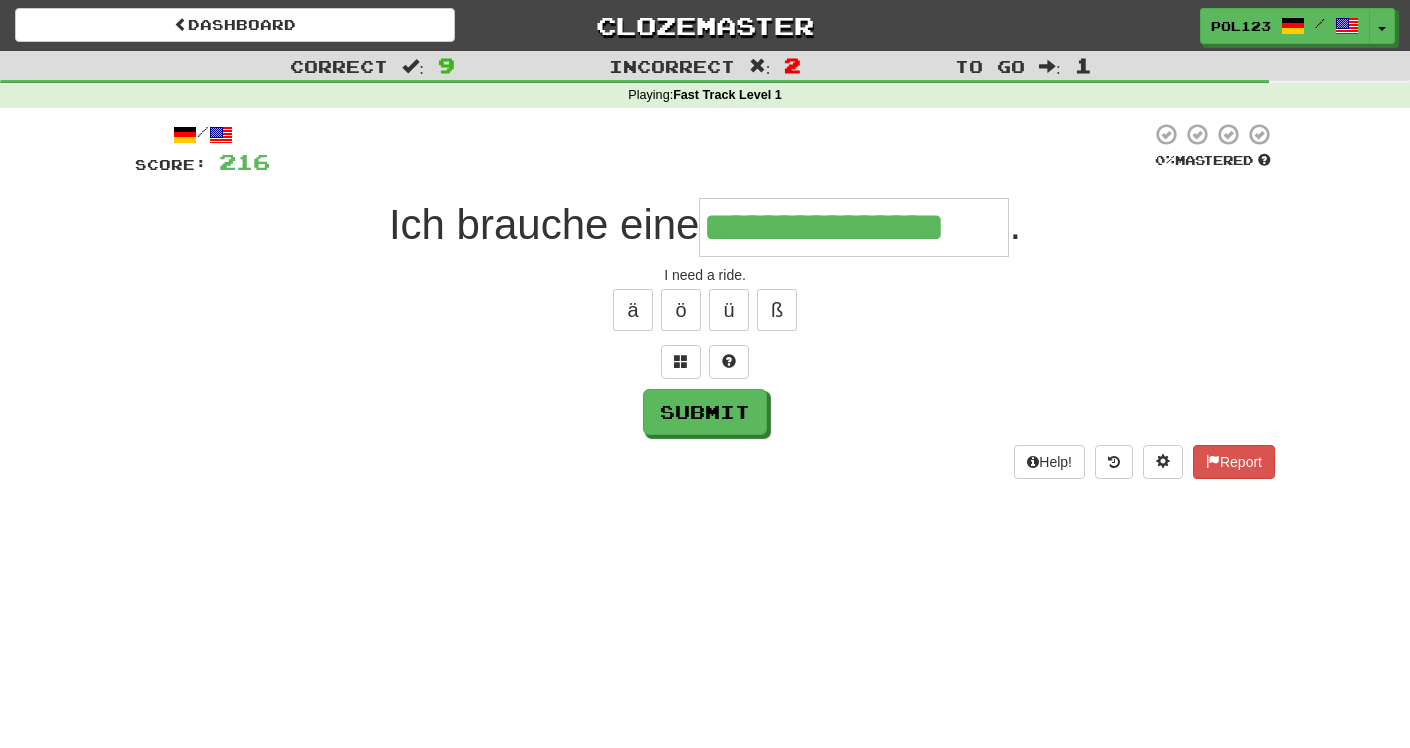 type on "**********" 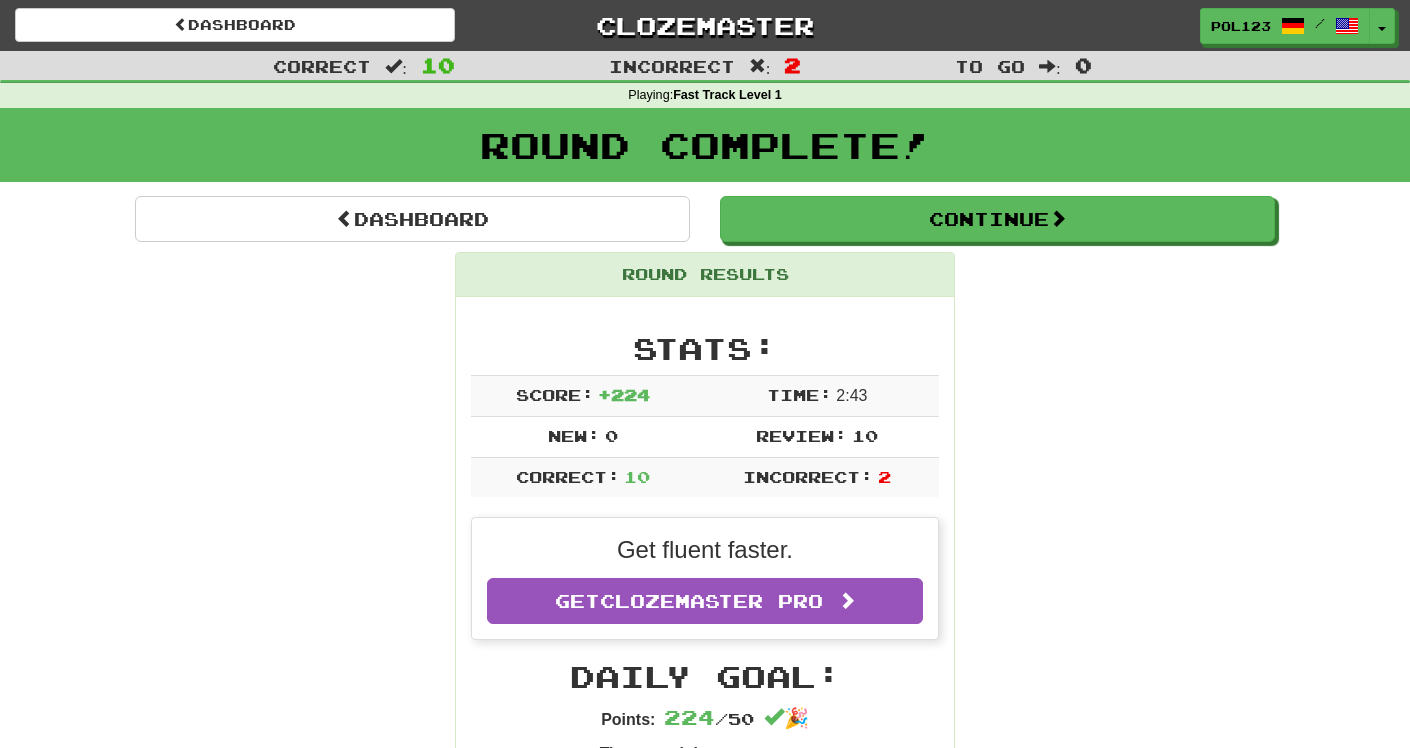 click on "Round Complete!" at bounding box center [705, 152] 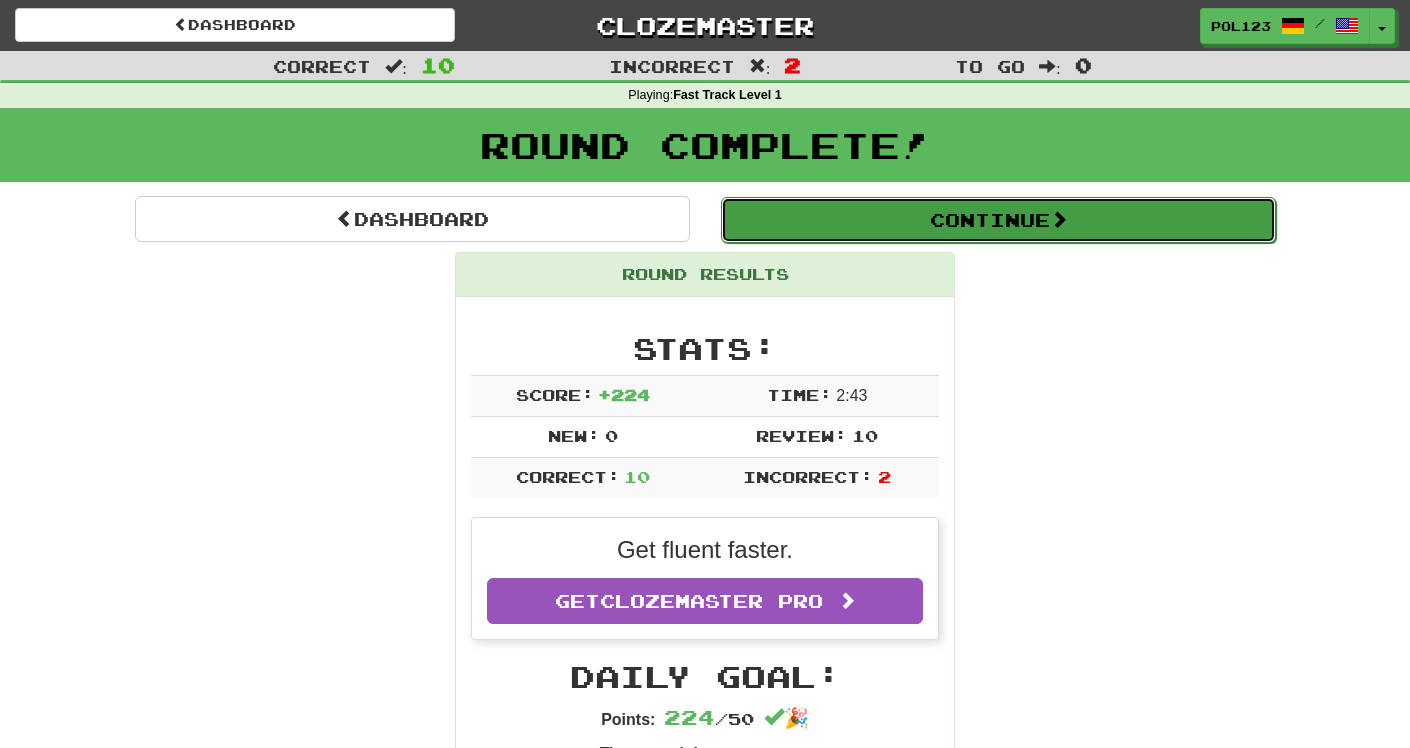 click at bounding box center (1059, 219) 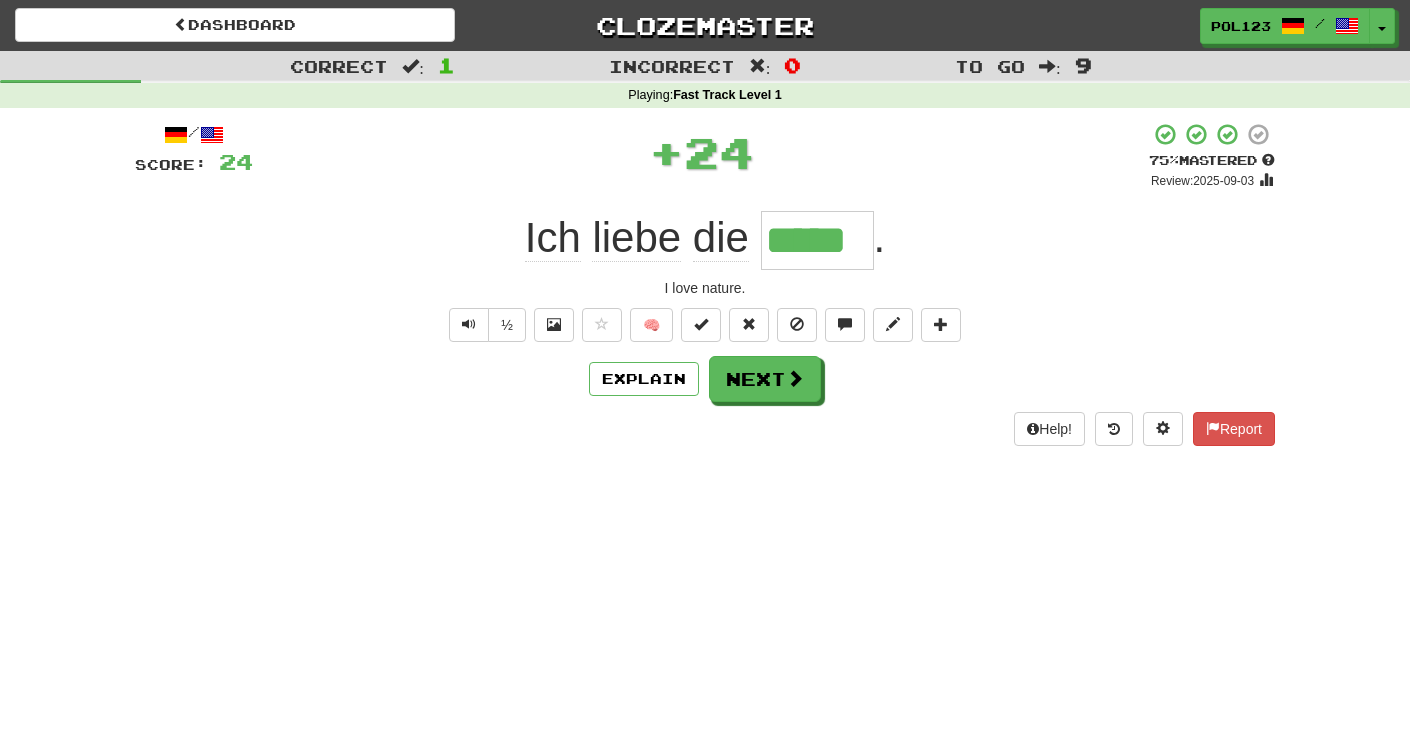 type on "*****" 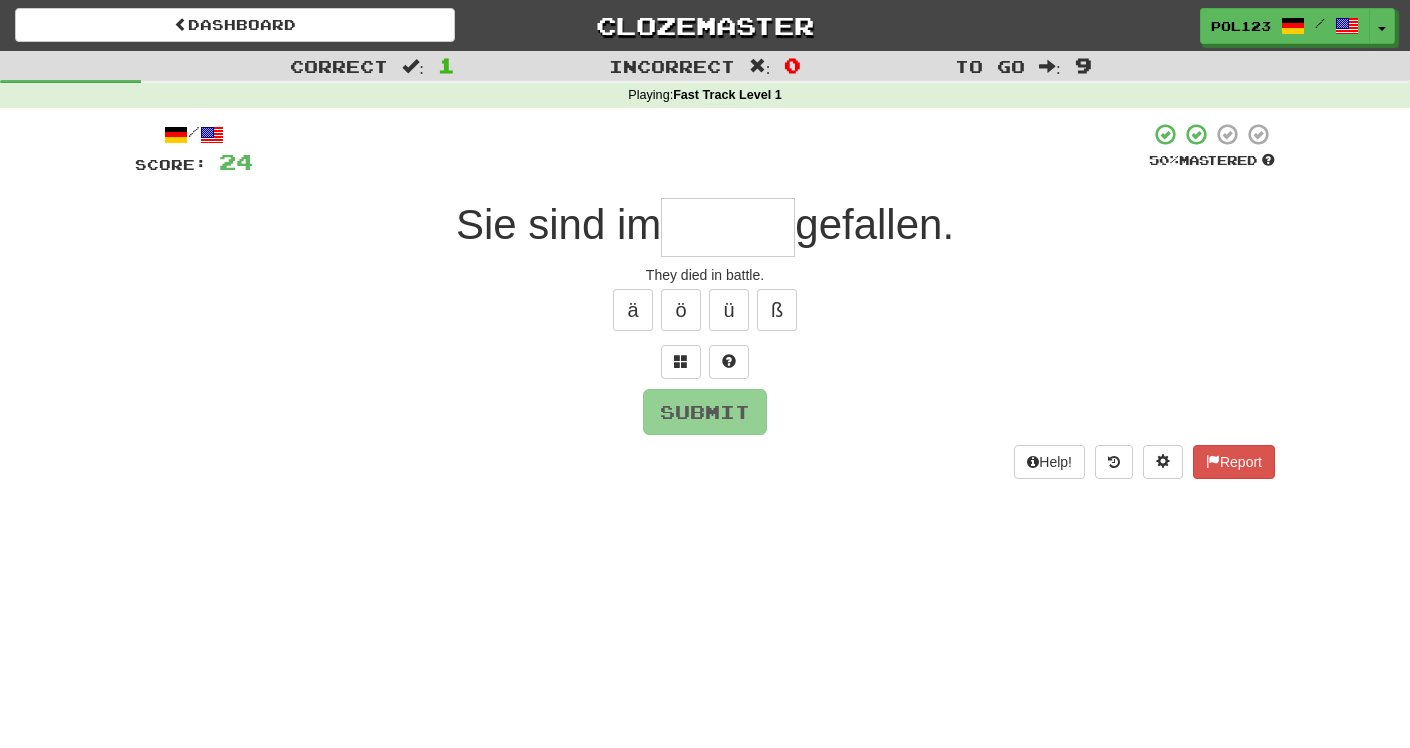 click on "They died in battle." at bounding box center [705, 275] 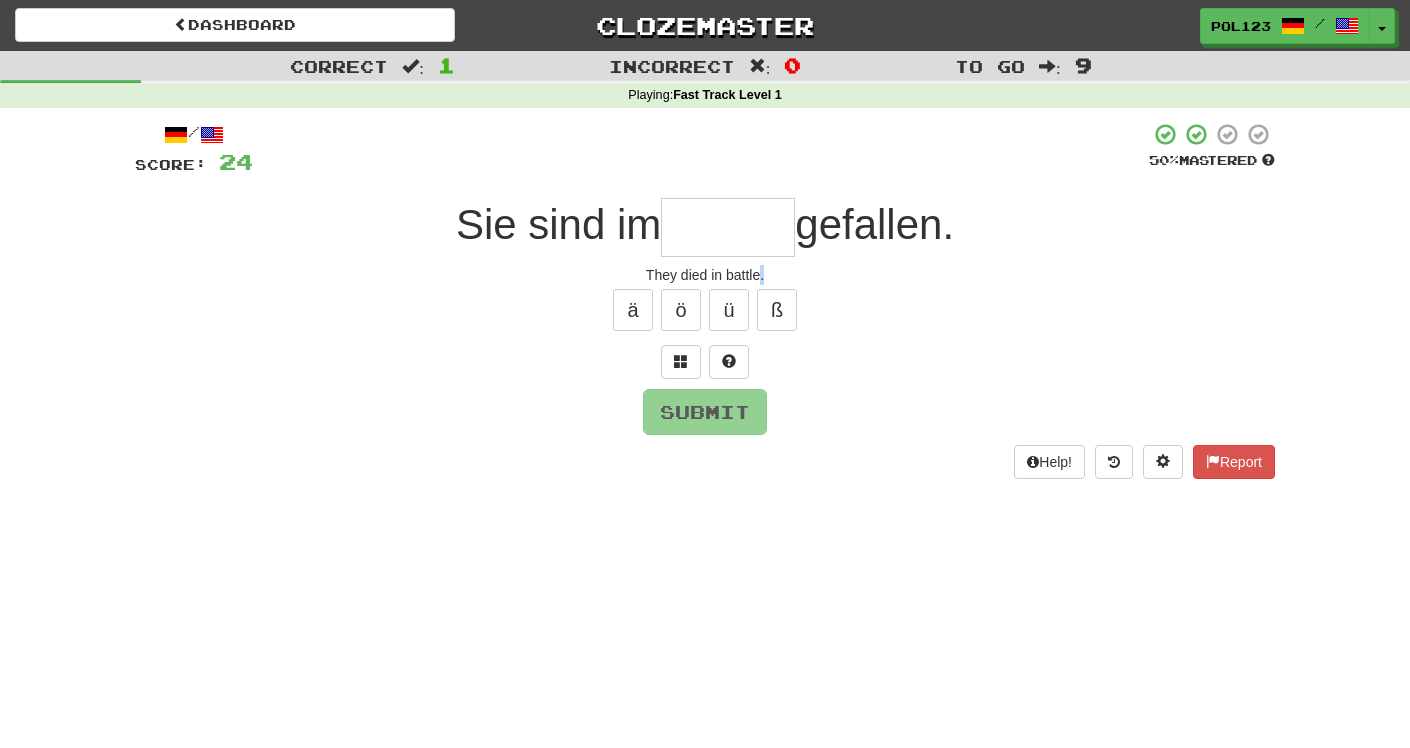 click on "They died in battle." at bounding box center (705, 275) 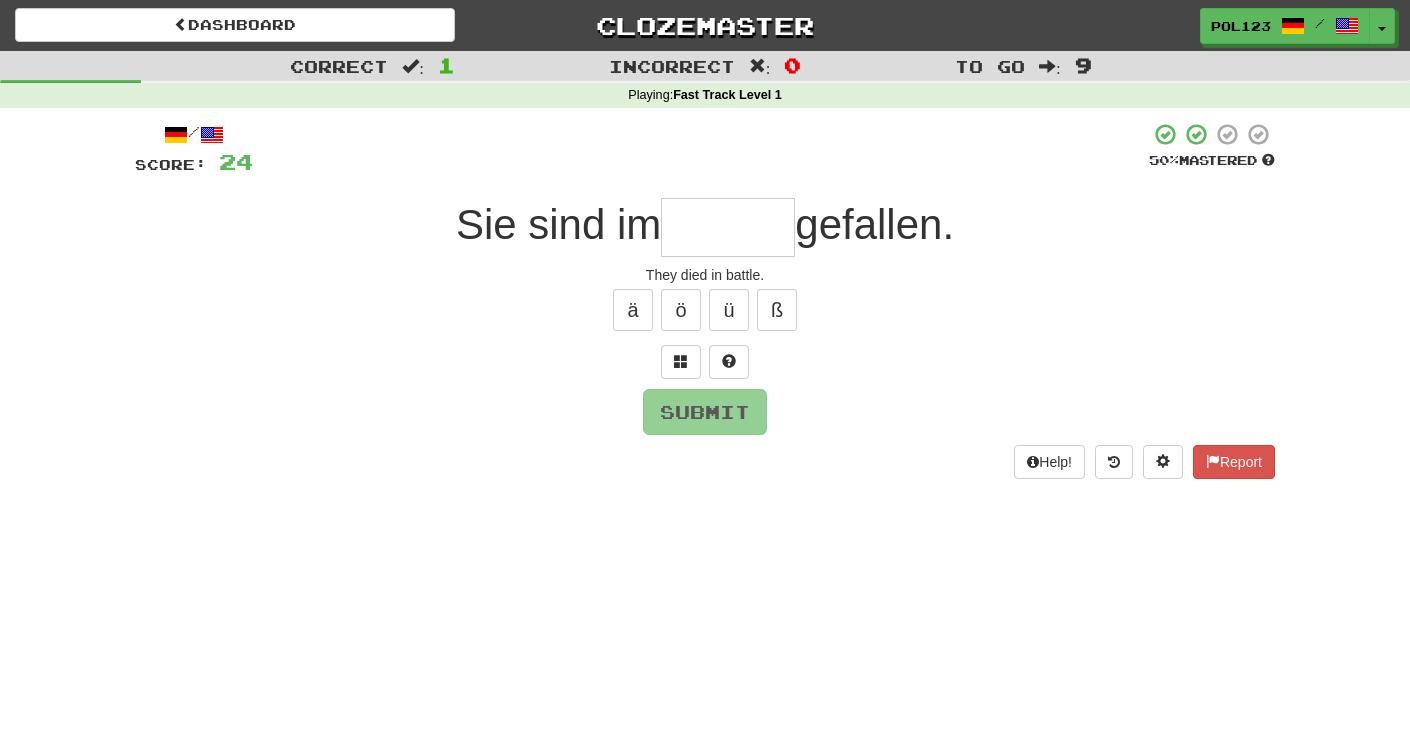 click at bounding box center (728, 227) 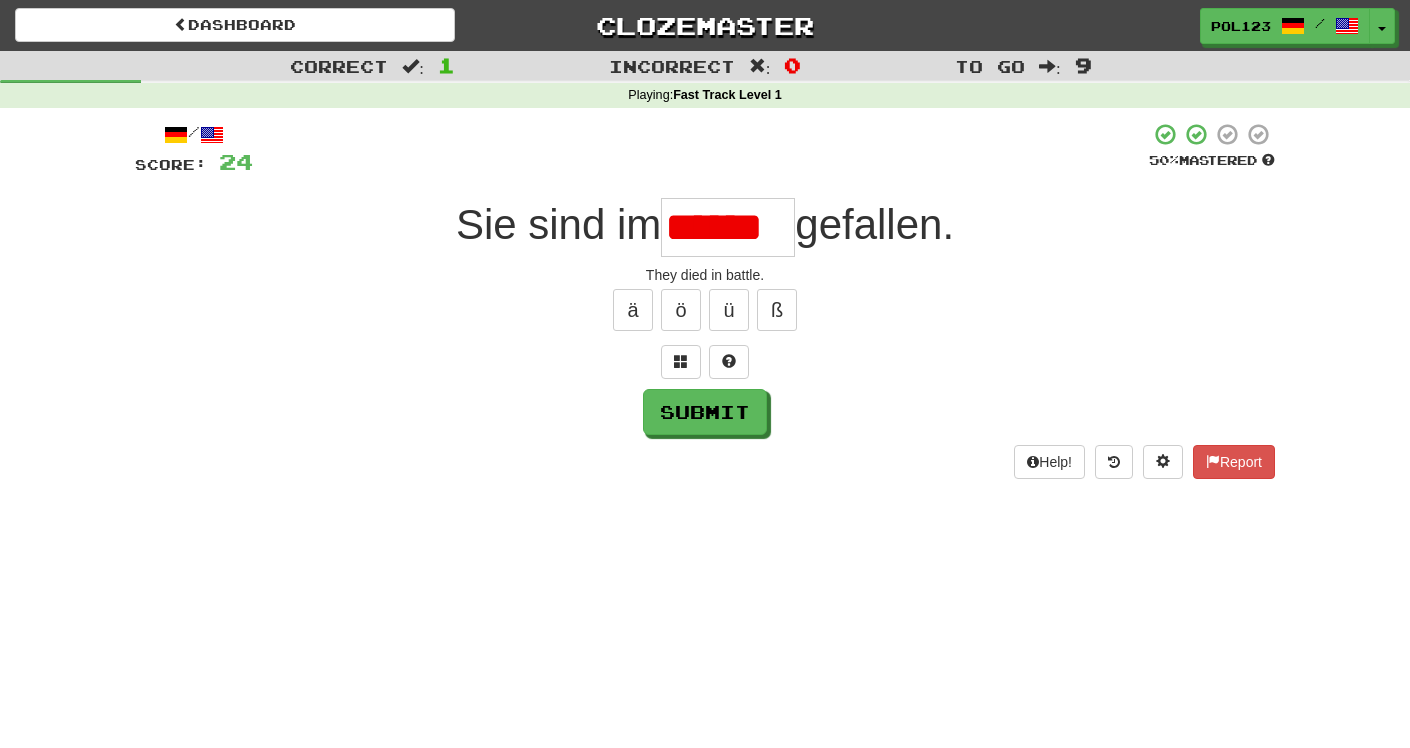 scroll, scrollTop: 0, scrollLeft: 2, axis: horizontal 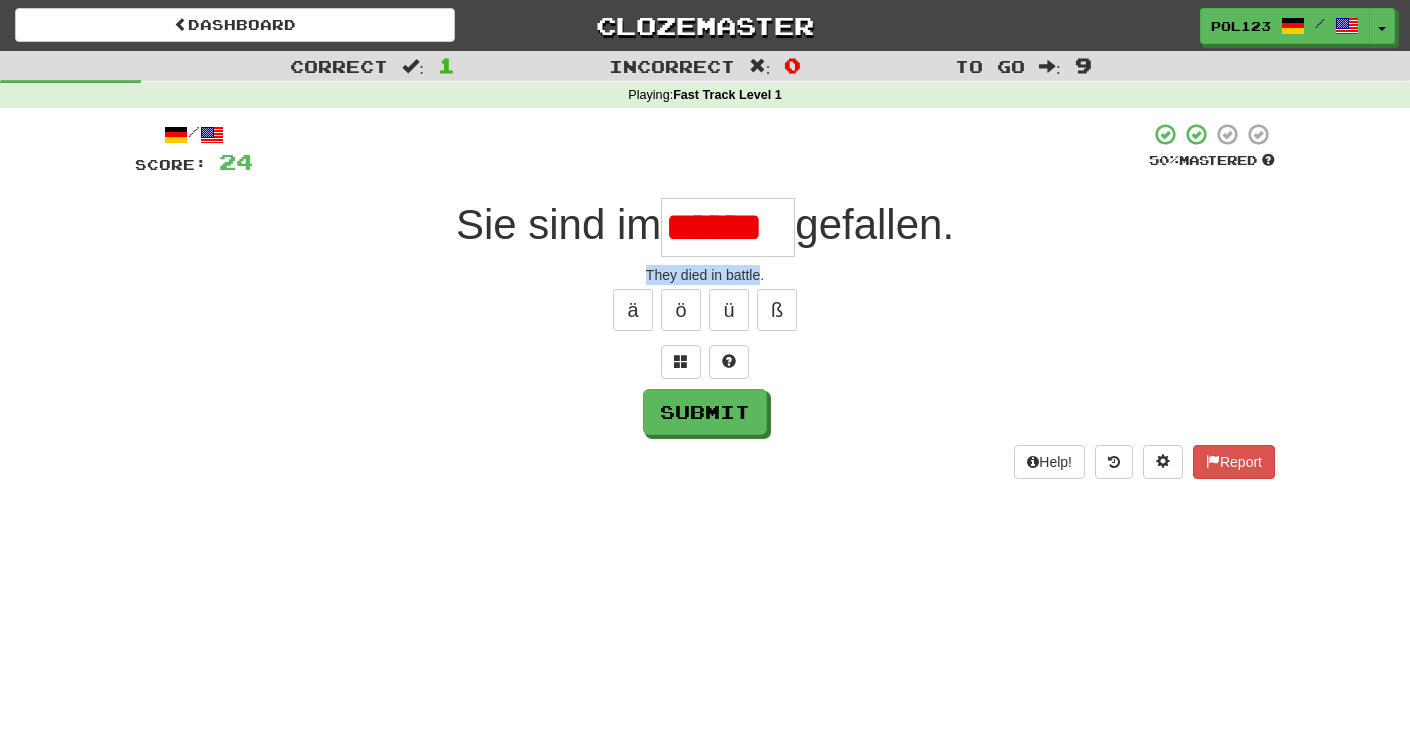drag, startPoint x: 654, startPoint y: 267, endPoint x: 741, endPoint y: 275, distance: 87.36704 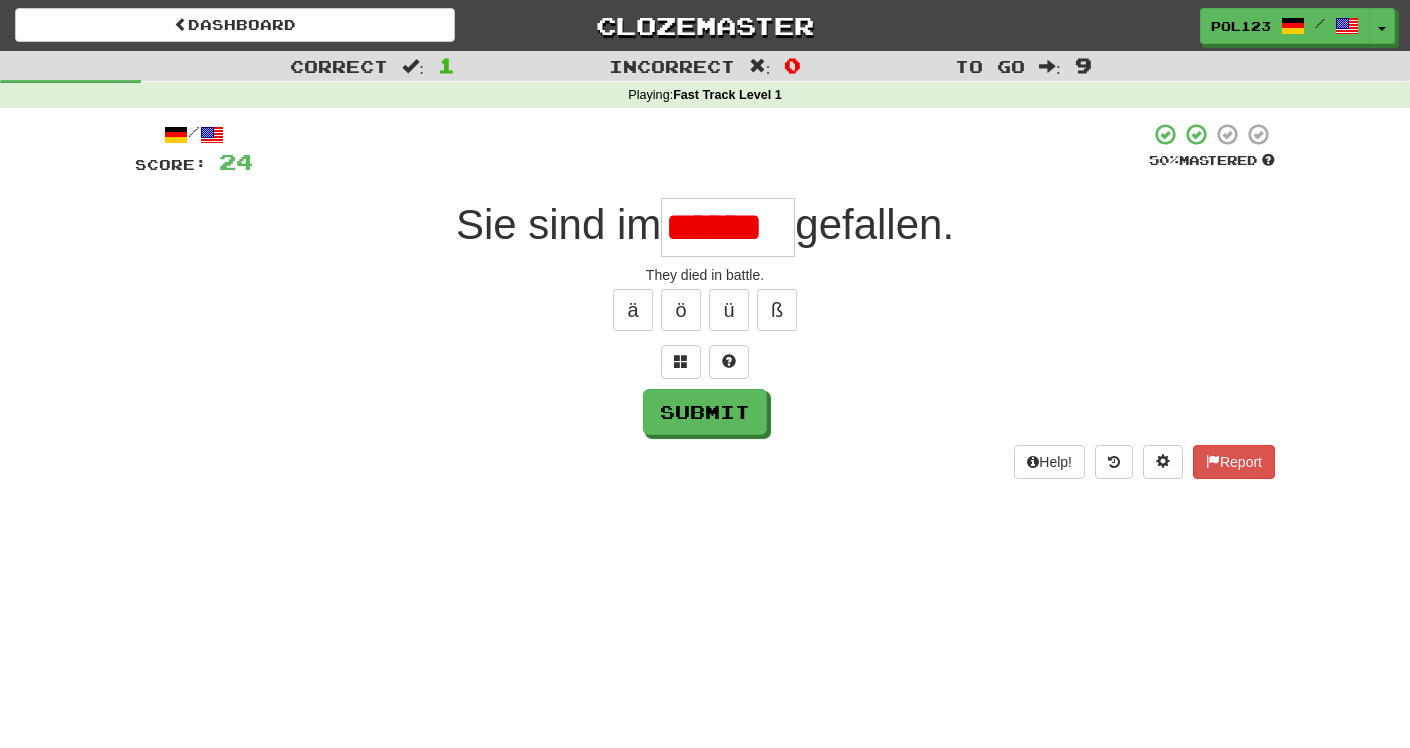 click on "******" at bounding box center (728, 227) 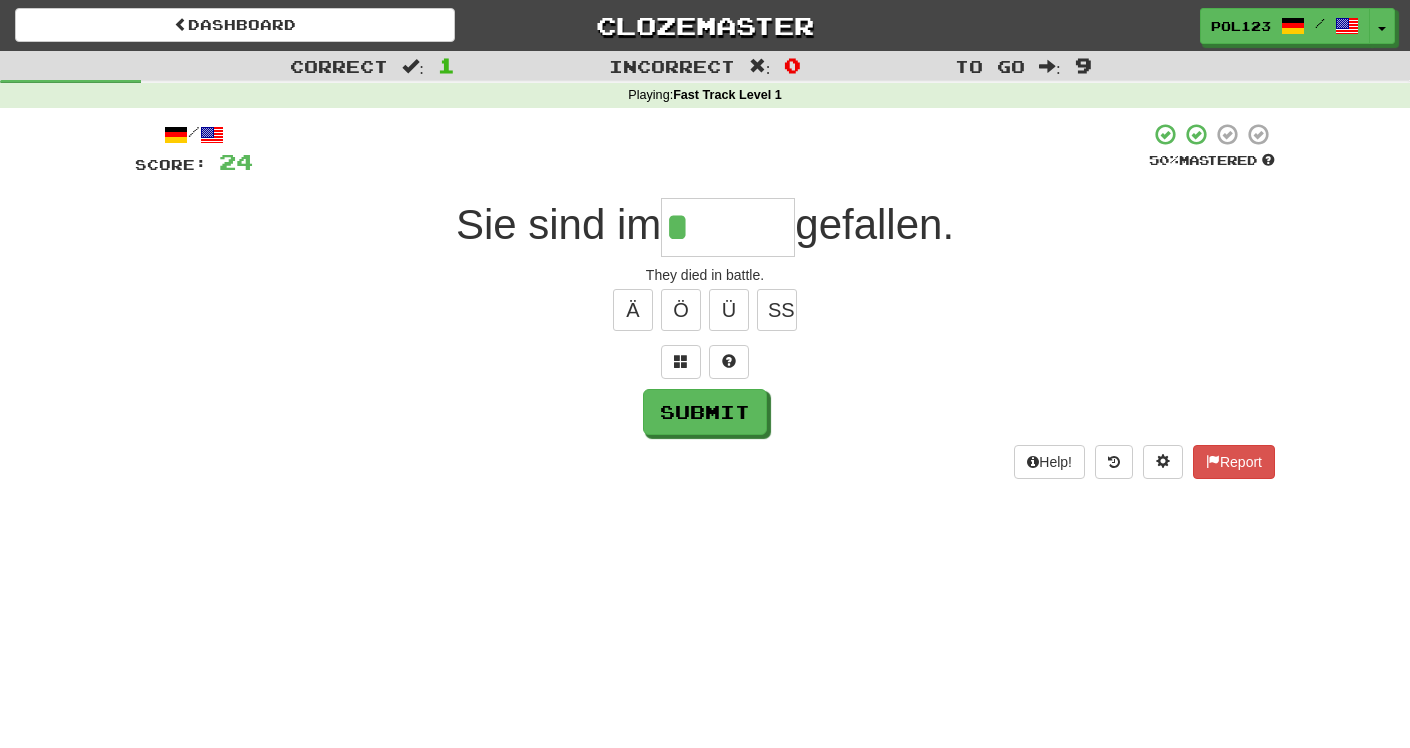 scroll, scrollTop: 0, scrollLeft: 0, axis: both 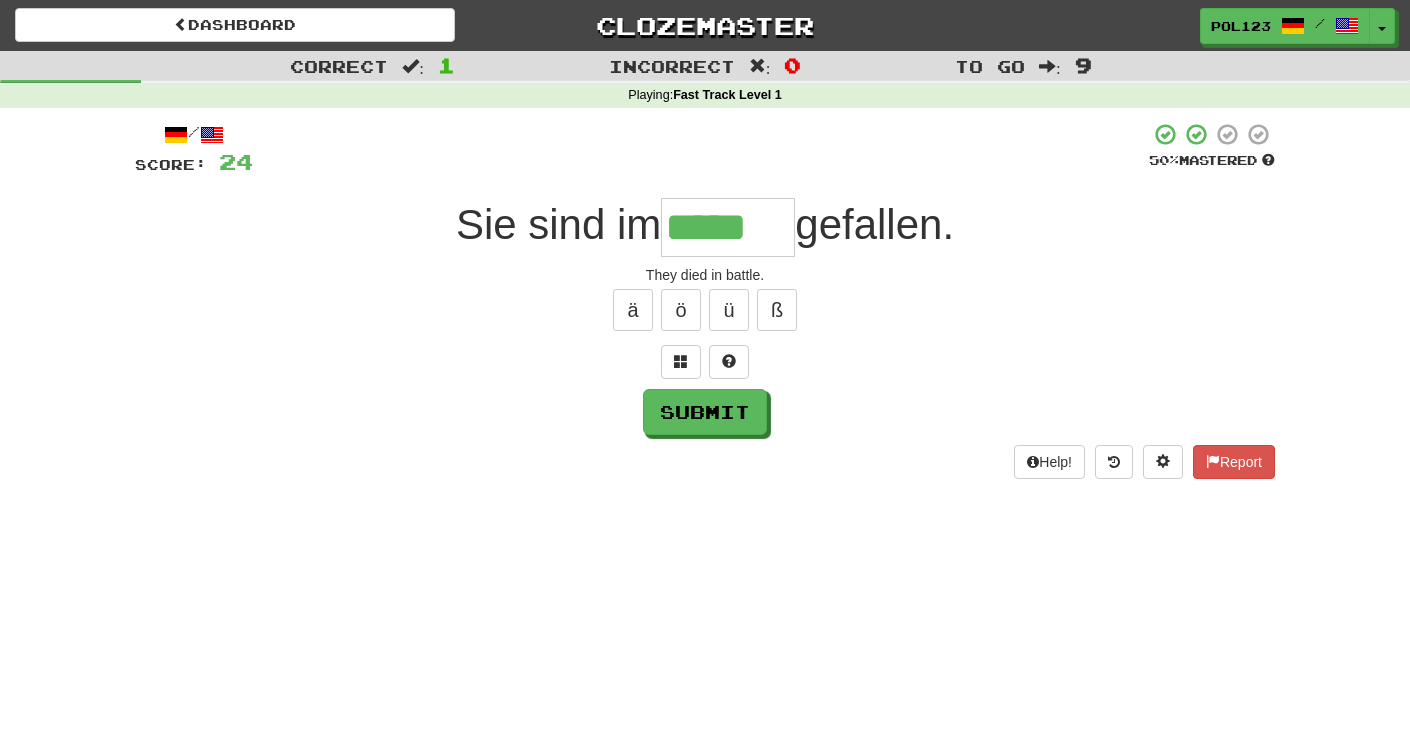 type on "*****" 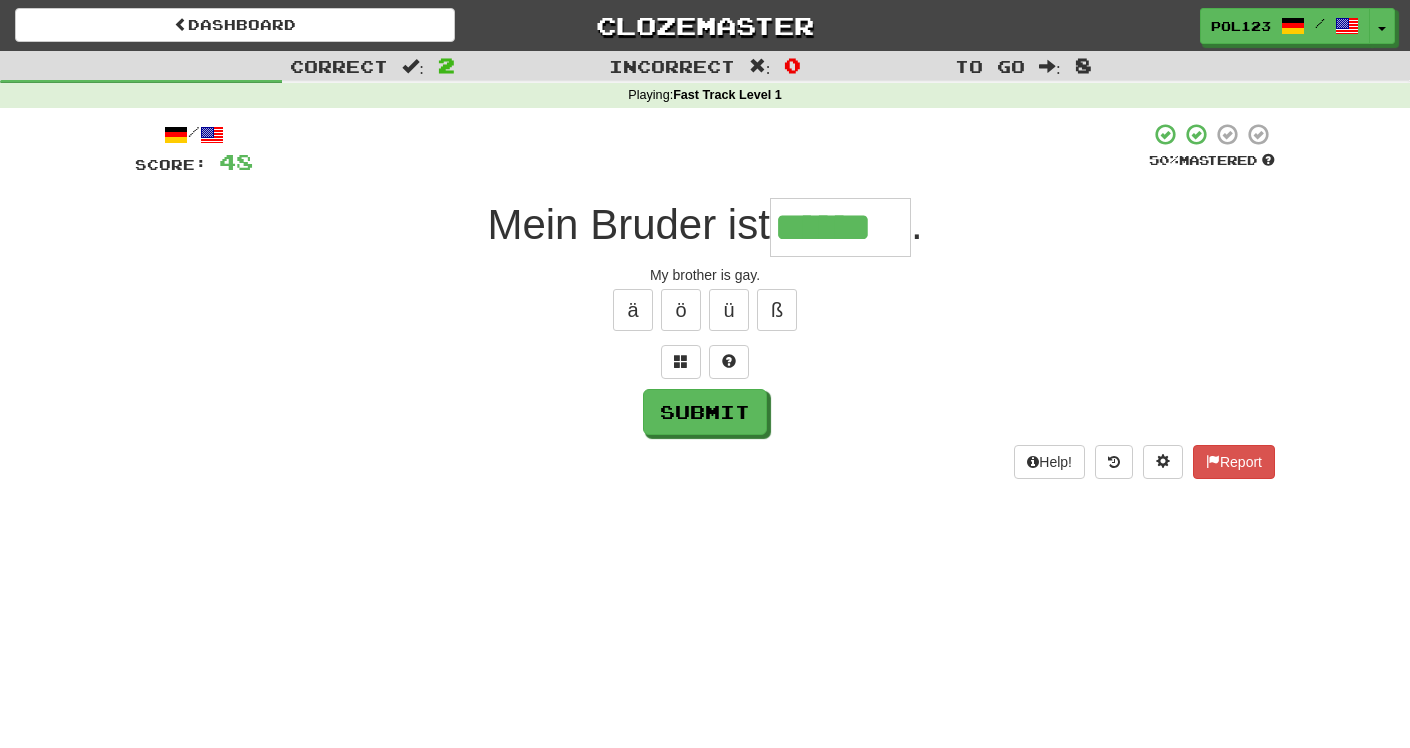 type on "******" 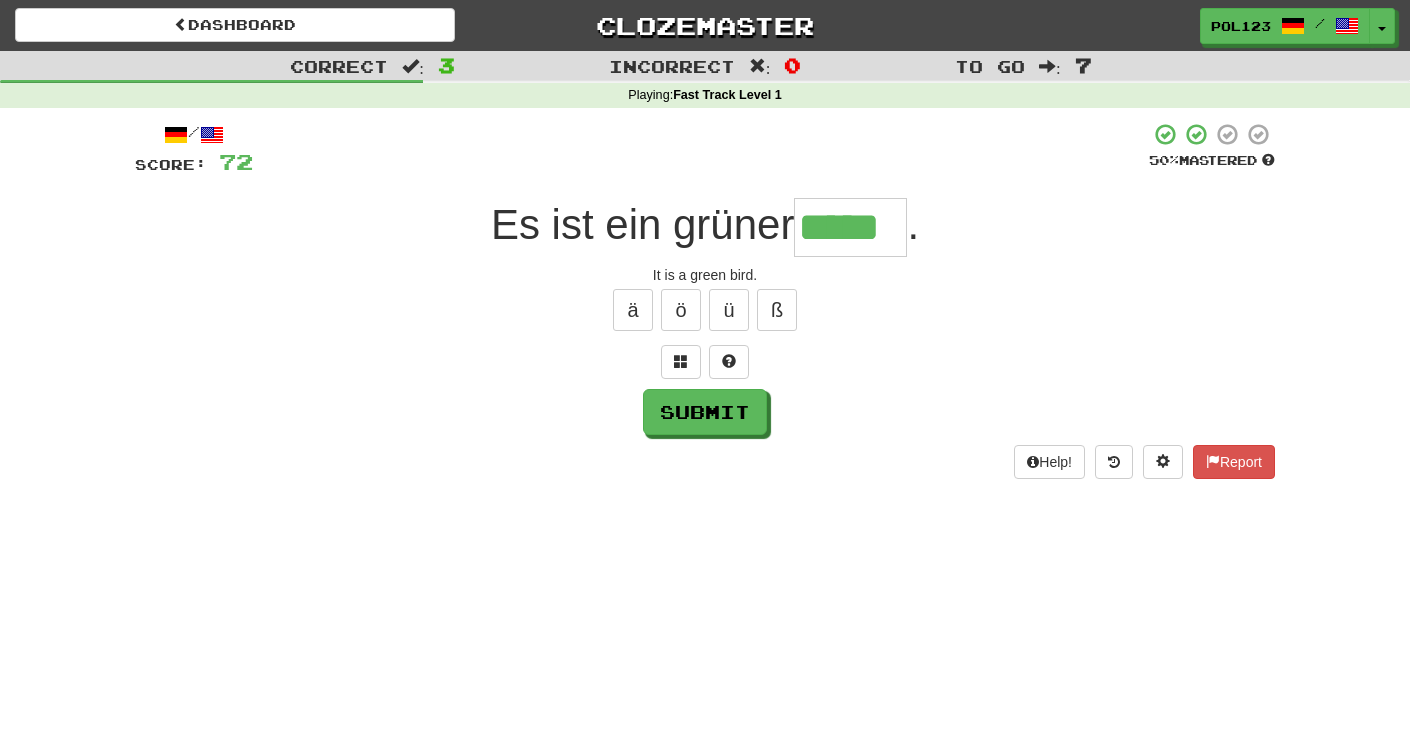 type on "*****" 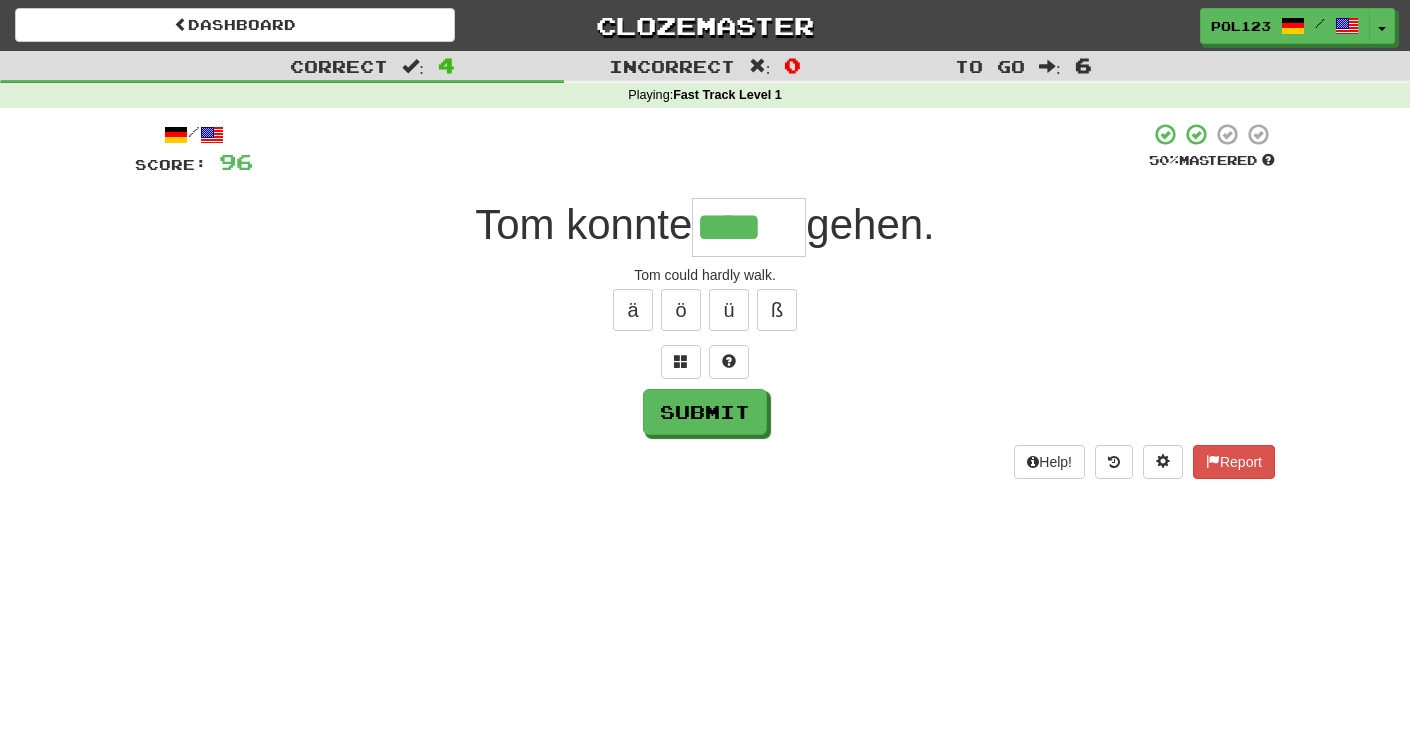 type on "****" 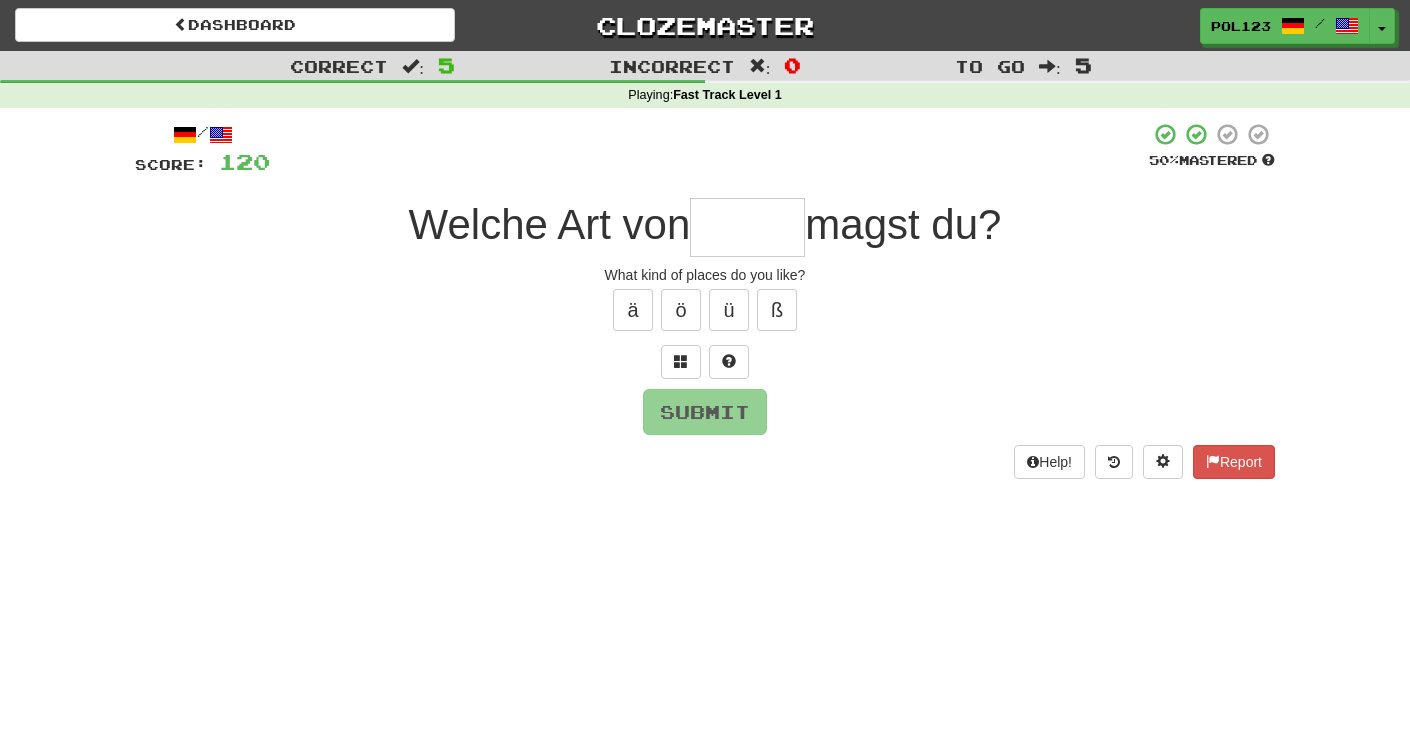 click on "What kind of places do you like?" at bounding box center [705, 275] 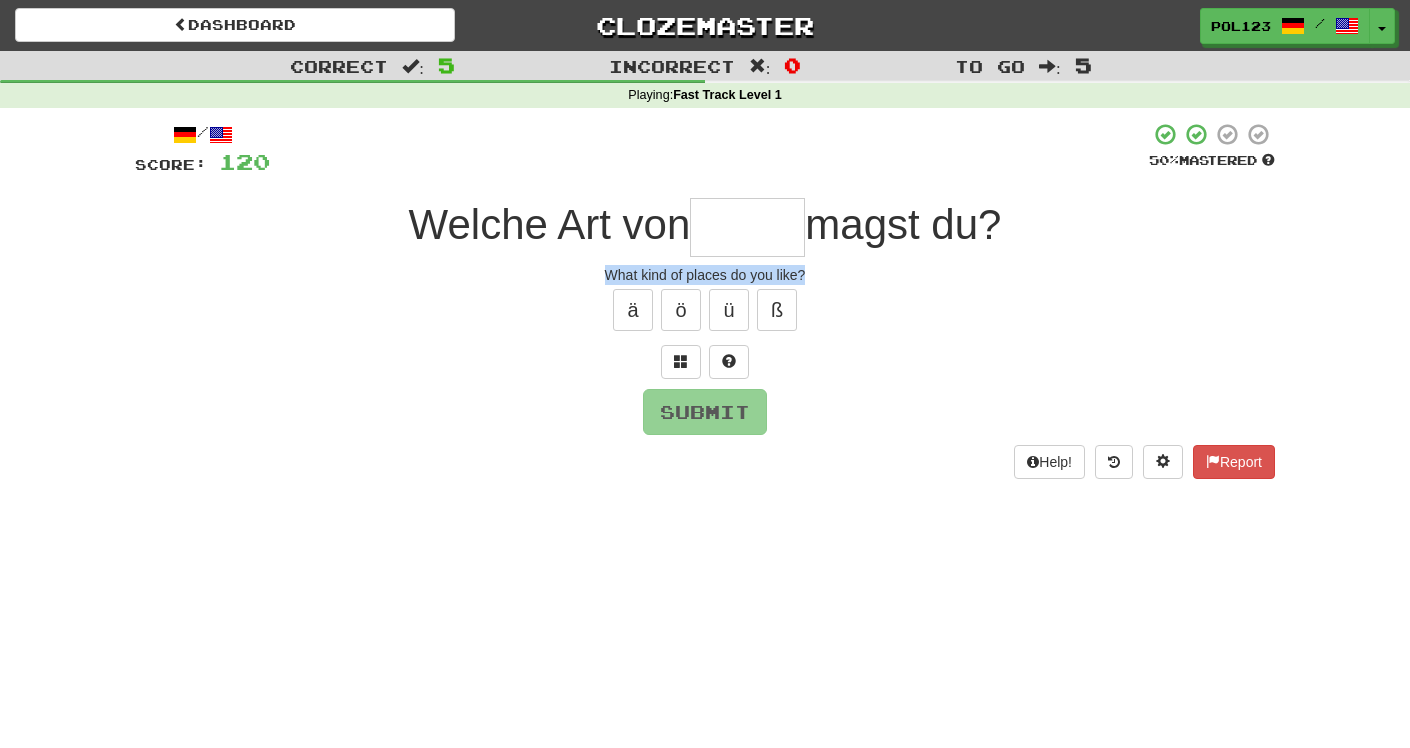 drag, startPoint x: 605, startPoint y: 272, endPoint x: 822, endPoint y: 280, distance: 217.14742 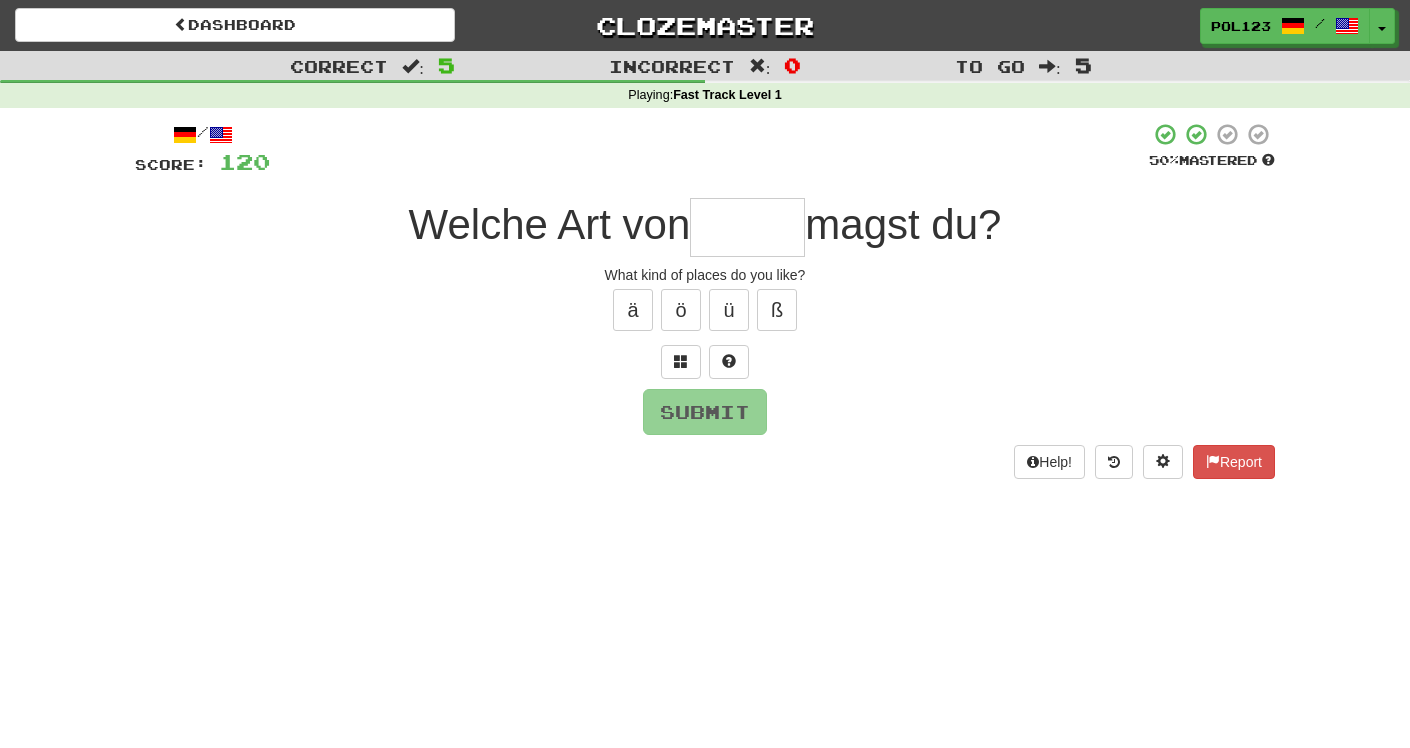 click at bounding box center [747, 227] 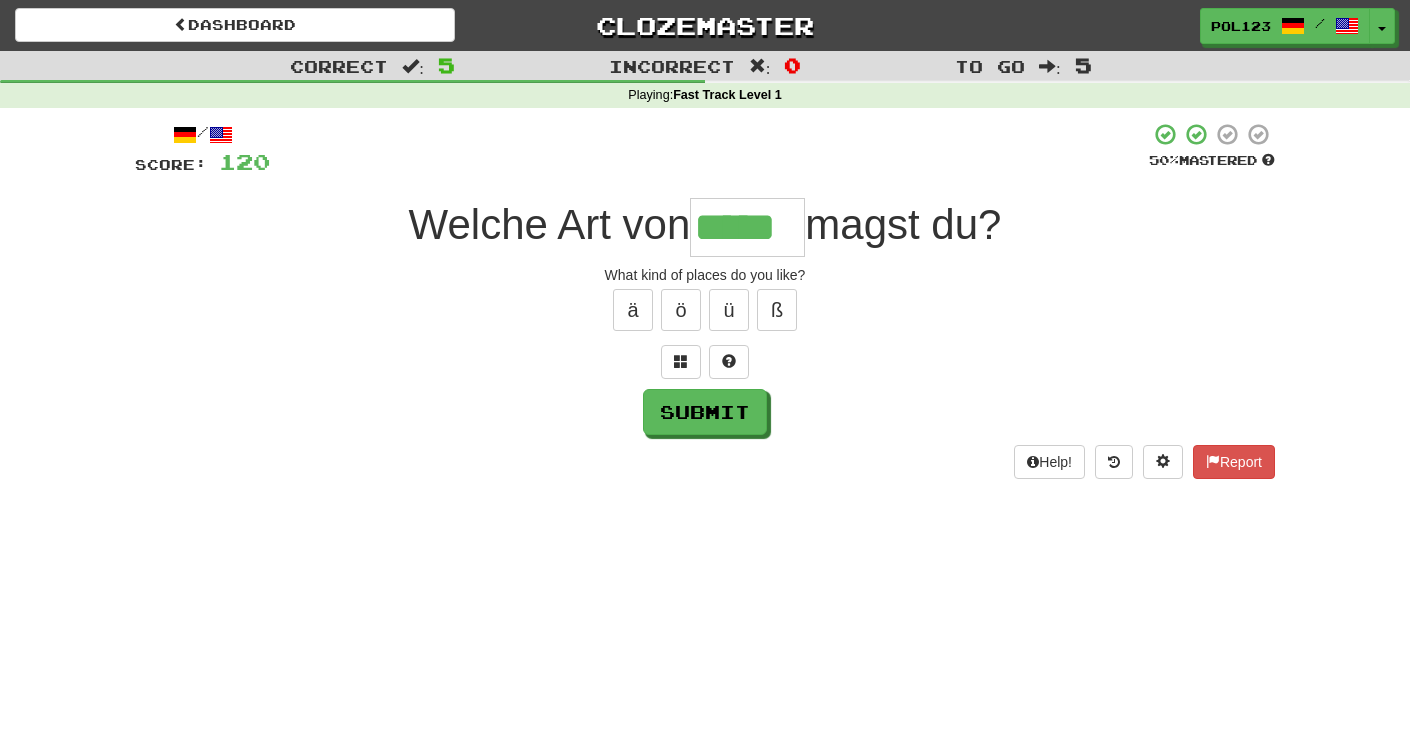 type on "*****" 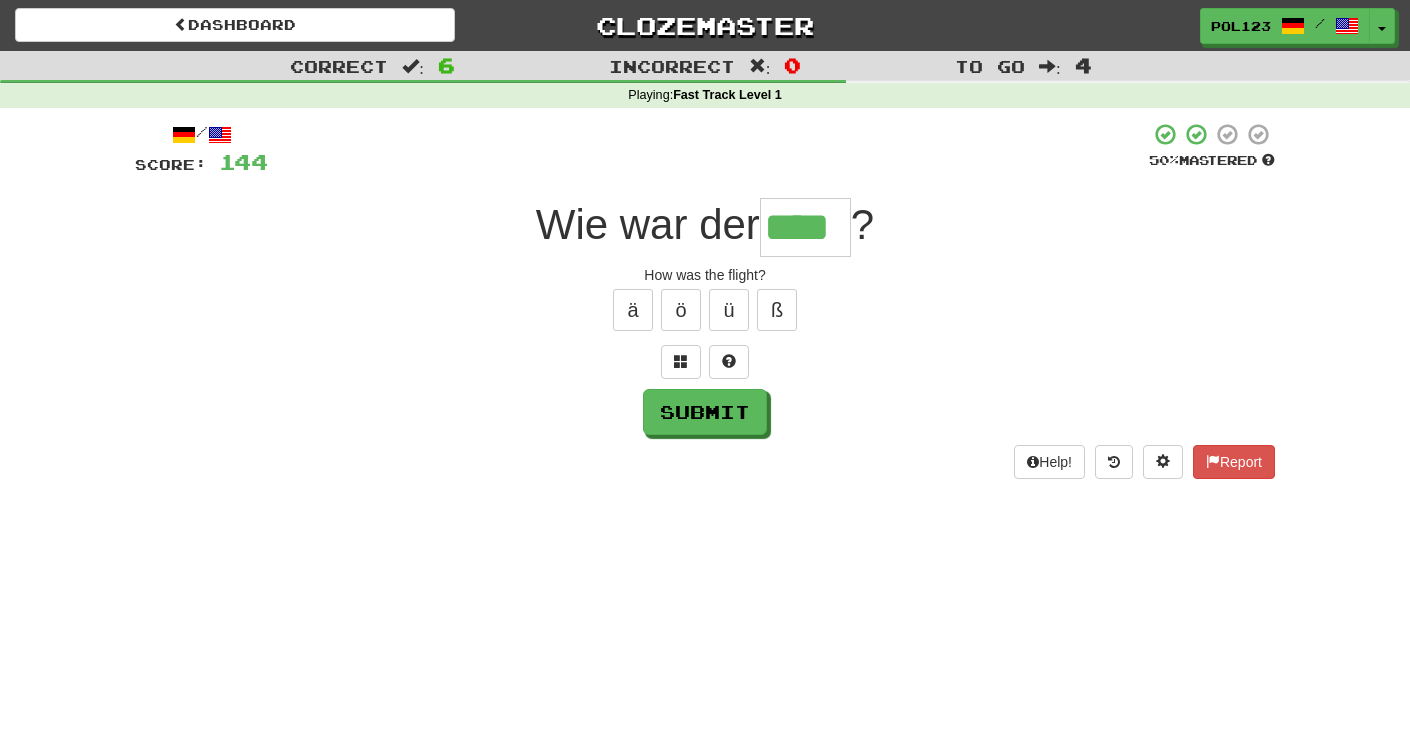 type on "****" 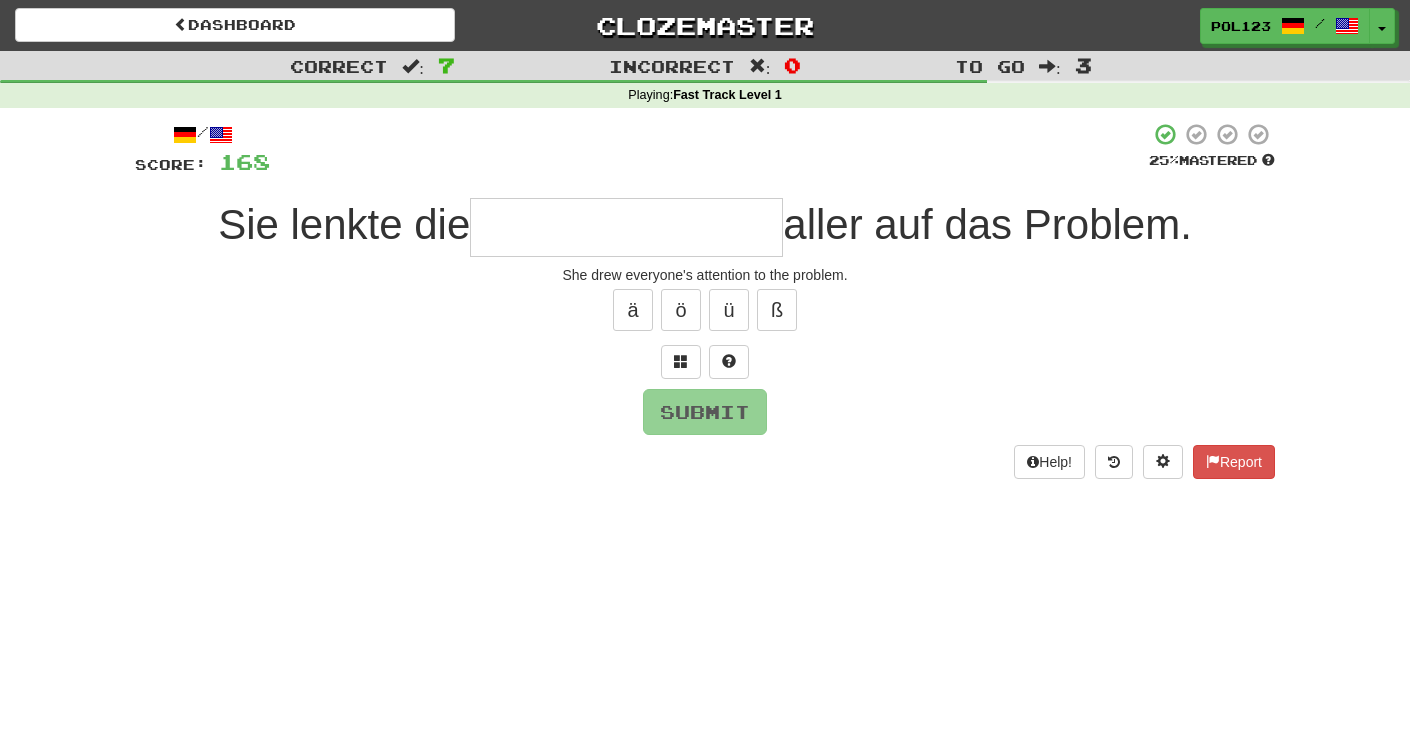 click on "She drew everyone's attention to the problem." at bounding box center (705, 275) 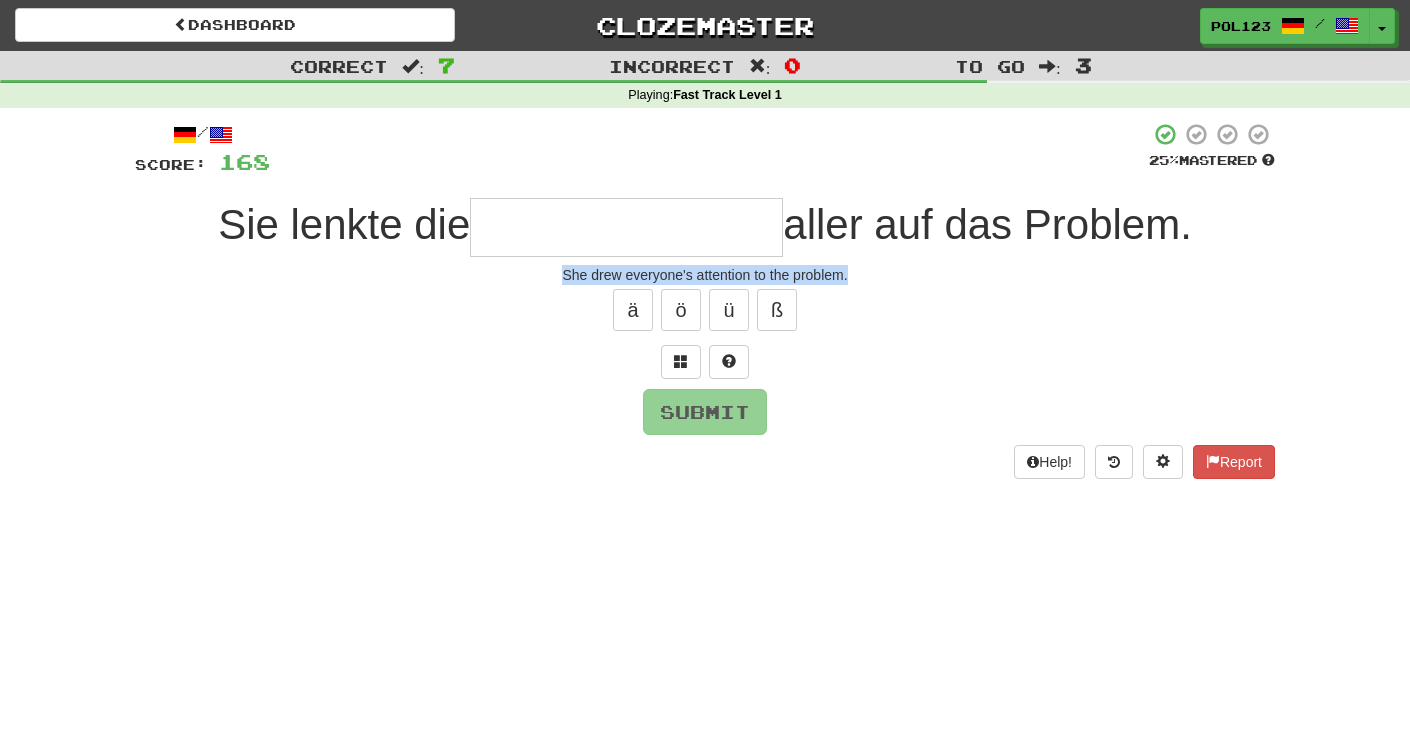 drag, startPoint x: 573, startPoint y: 277, endPoint x: 800, endPoint y: 288, distance: 227.26636 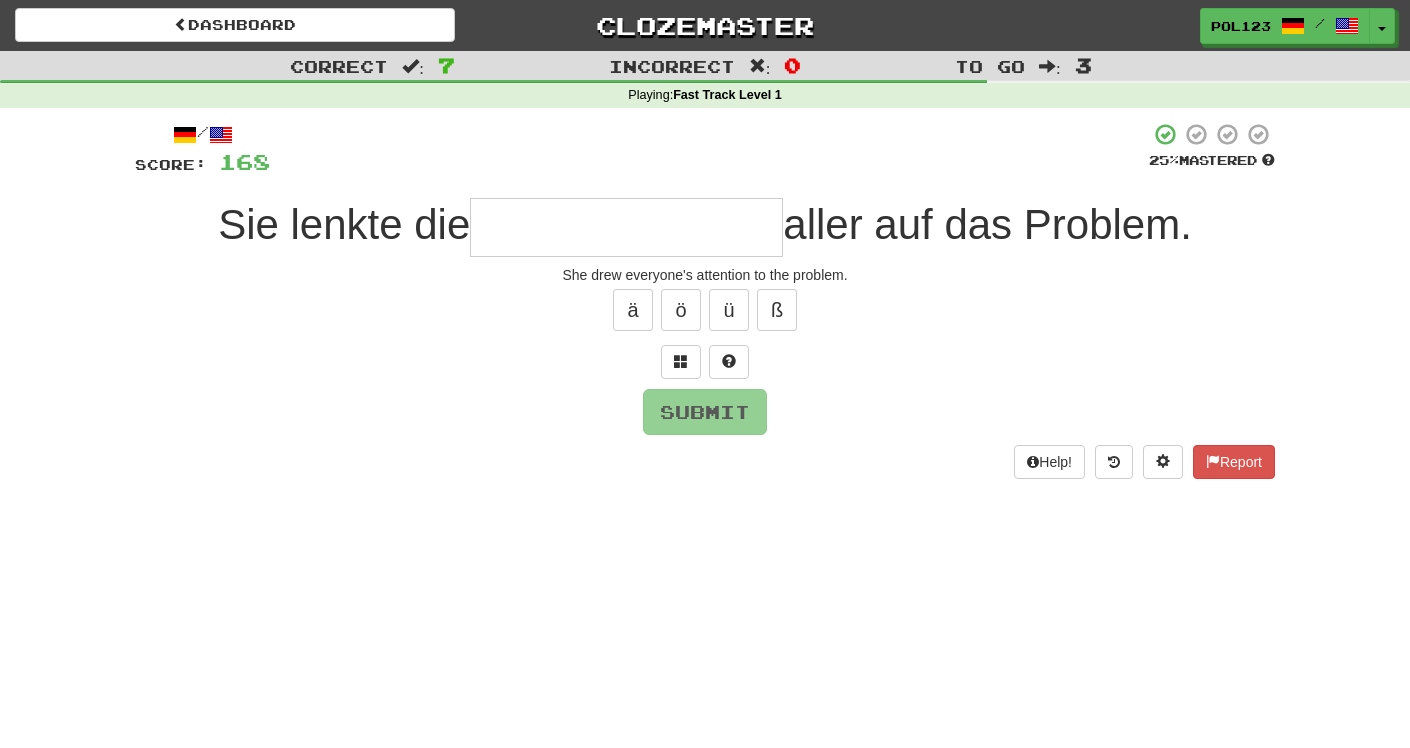click at bounding box center [626, 227] 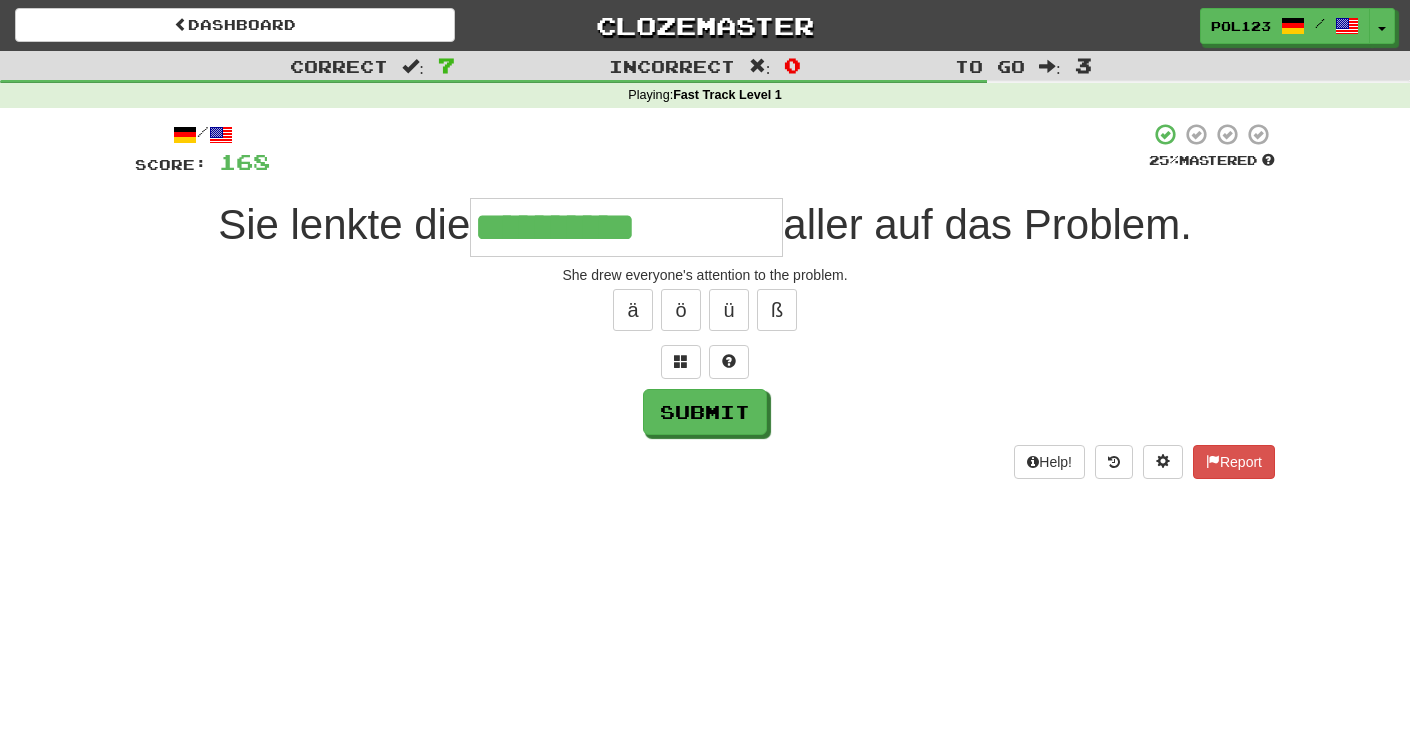 type on "**********" 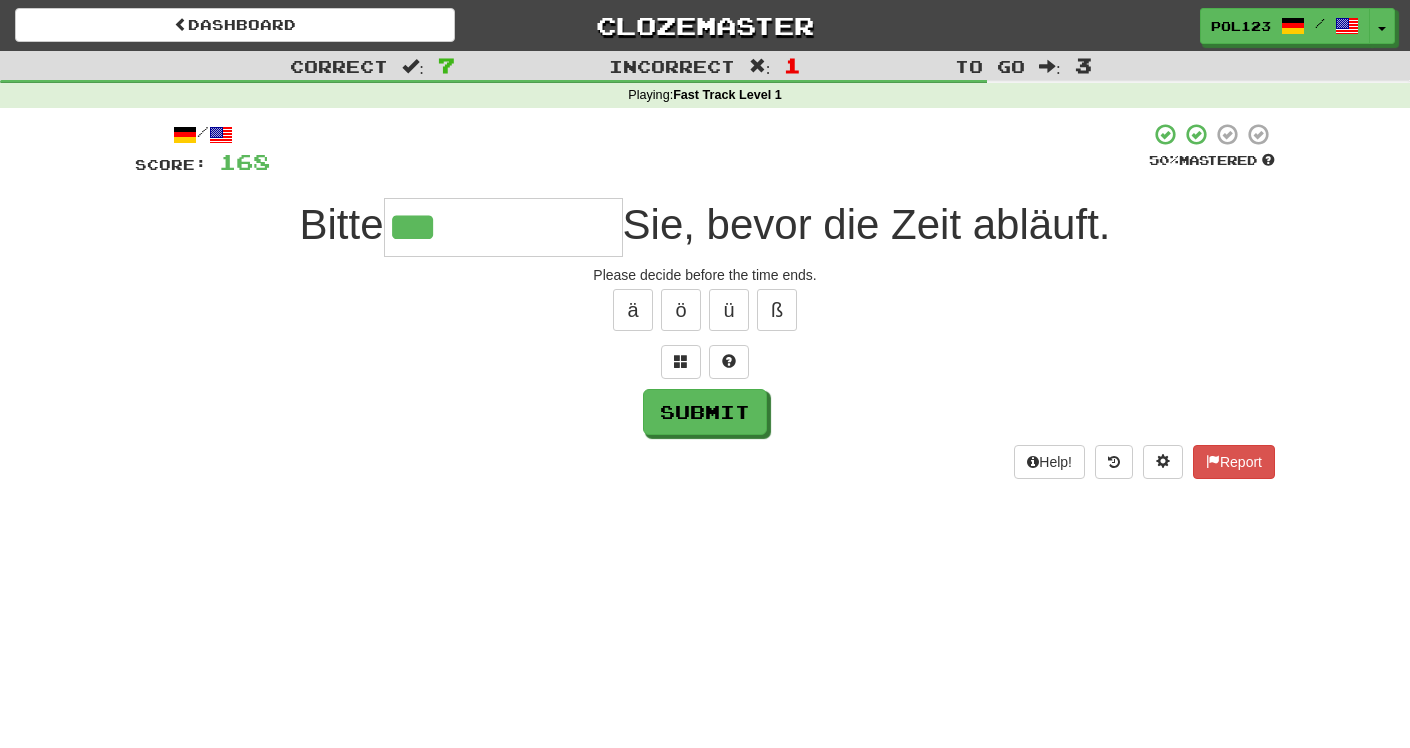 click on "Please decide before the time ends." at bounding box center [705, 275] 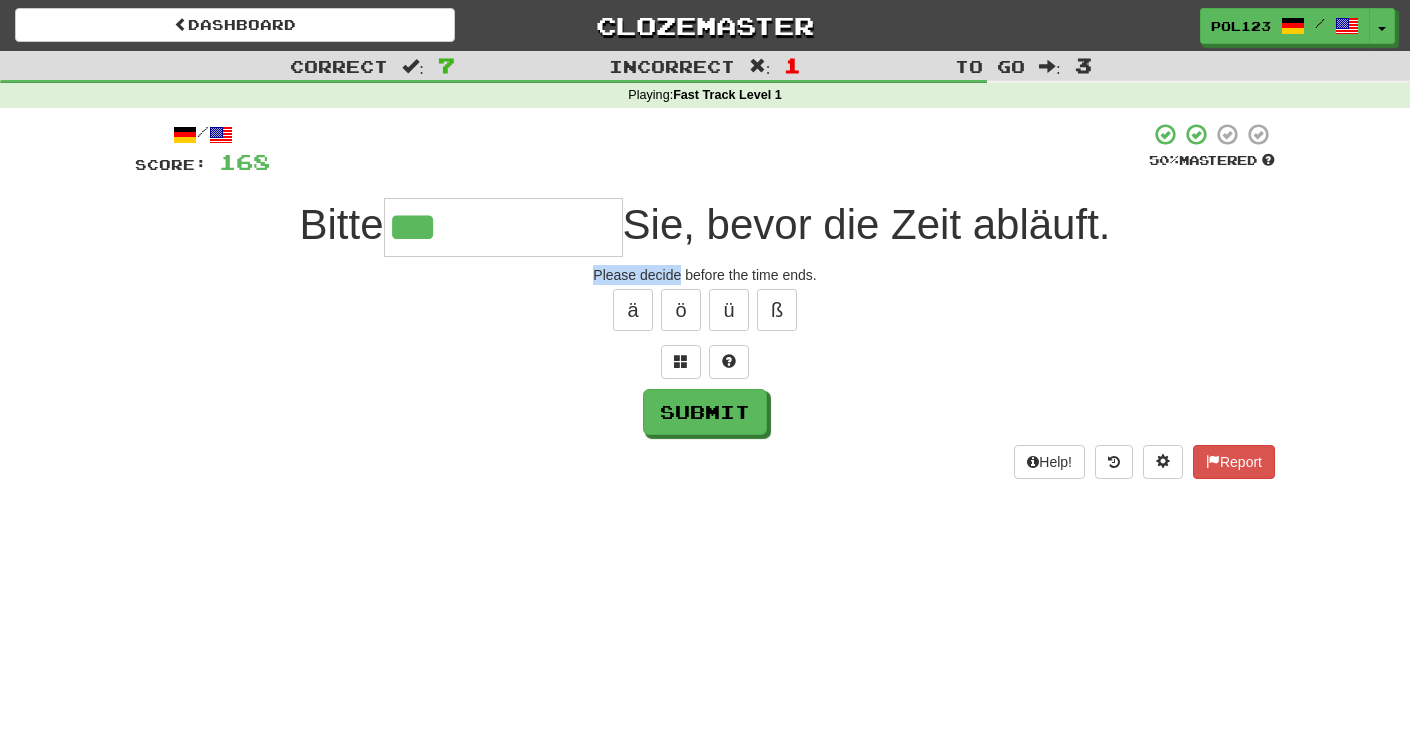 drag, startPoint x: 611, startPoint y: 277, endPoint x: 660, endPoint y: 277, distance: 49 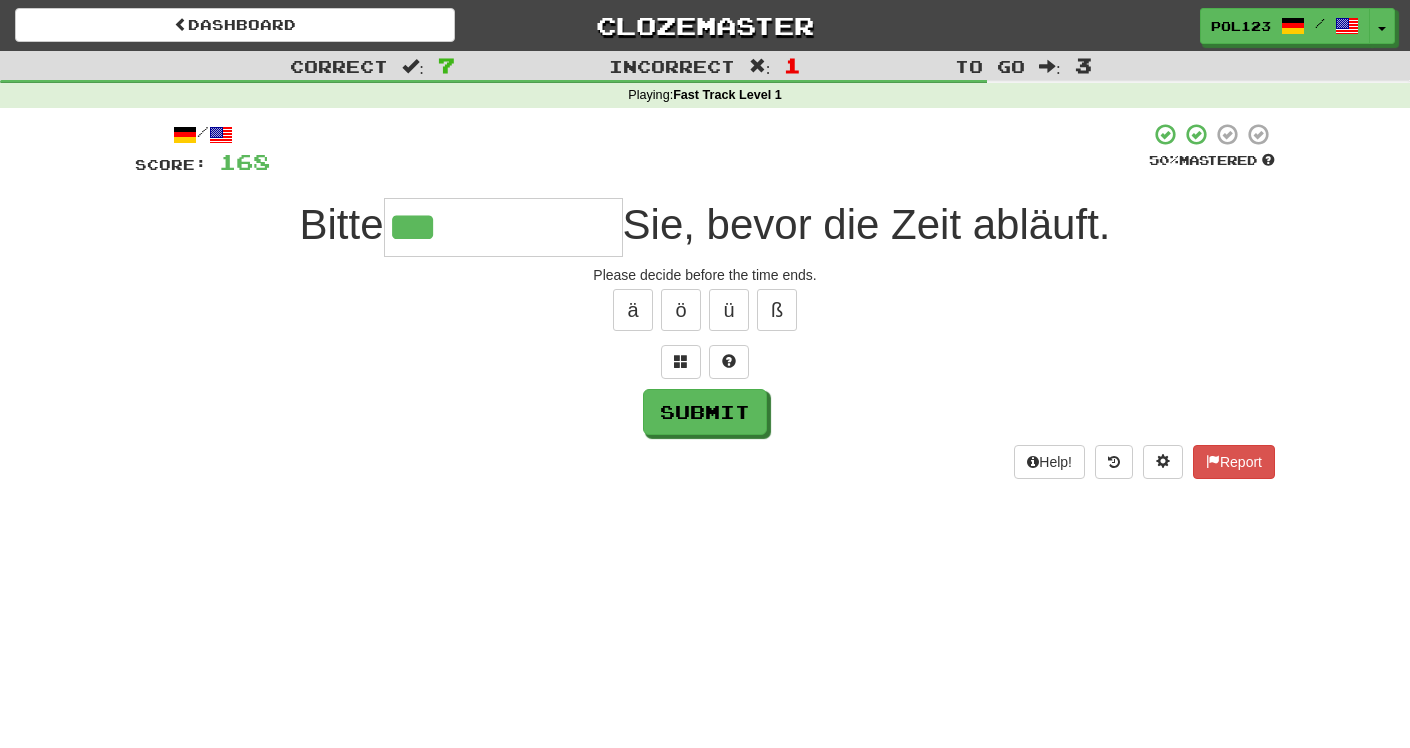 click on "***" at bounding box center [503, 227] 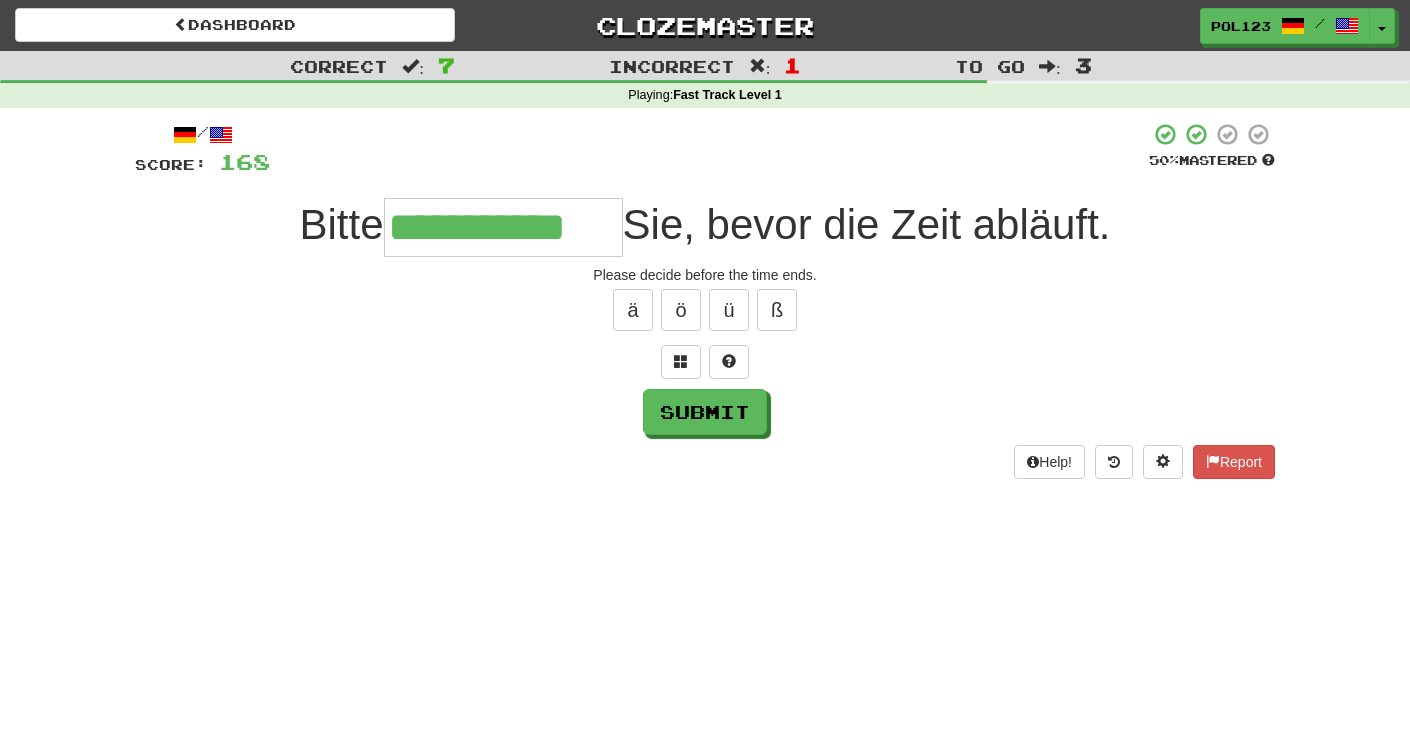 type on "**********" 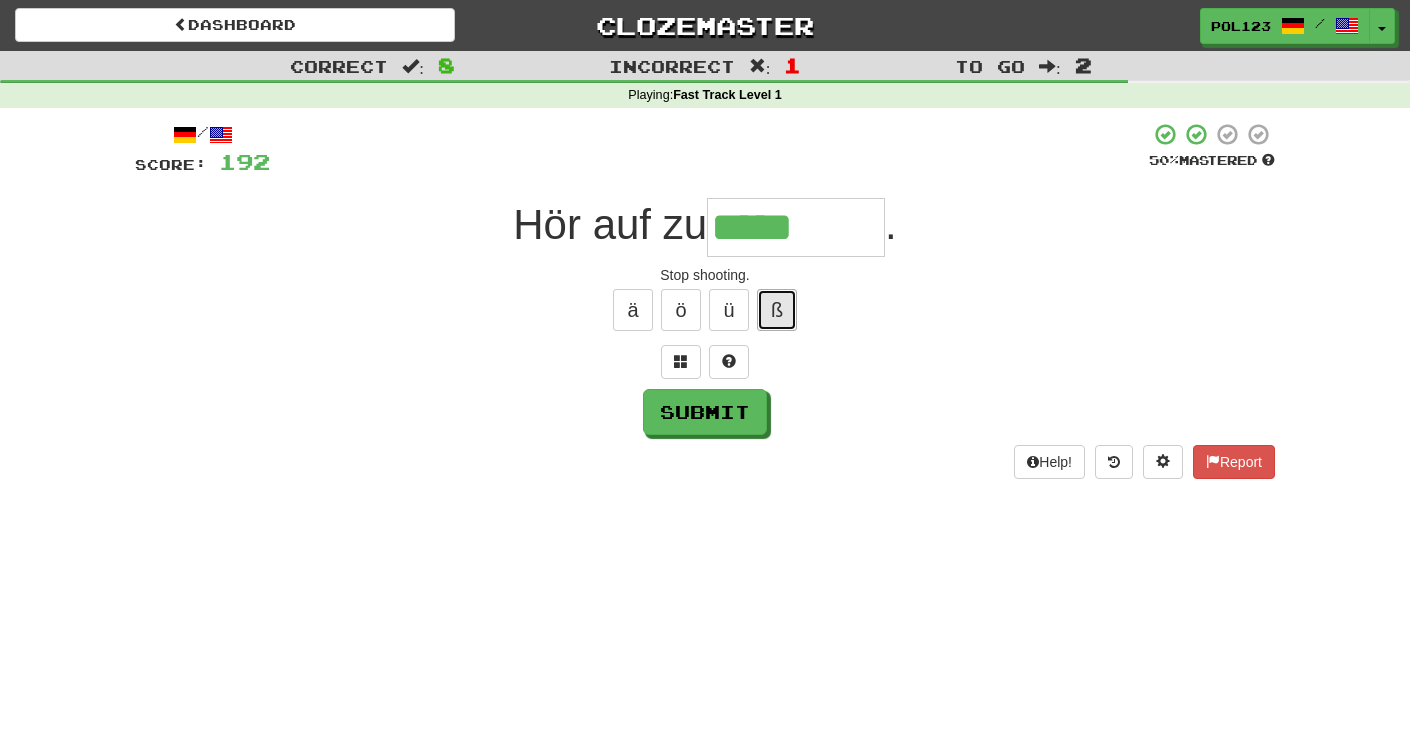 click on "ß" at bounding box center [777, 310] 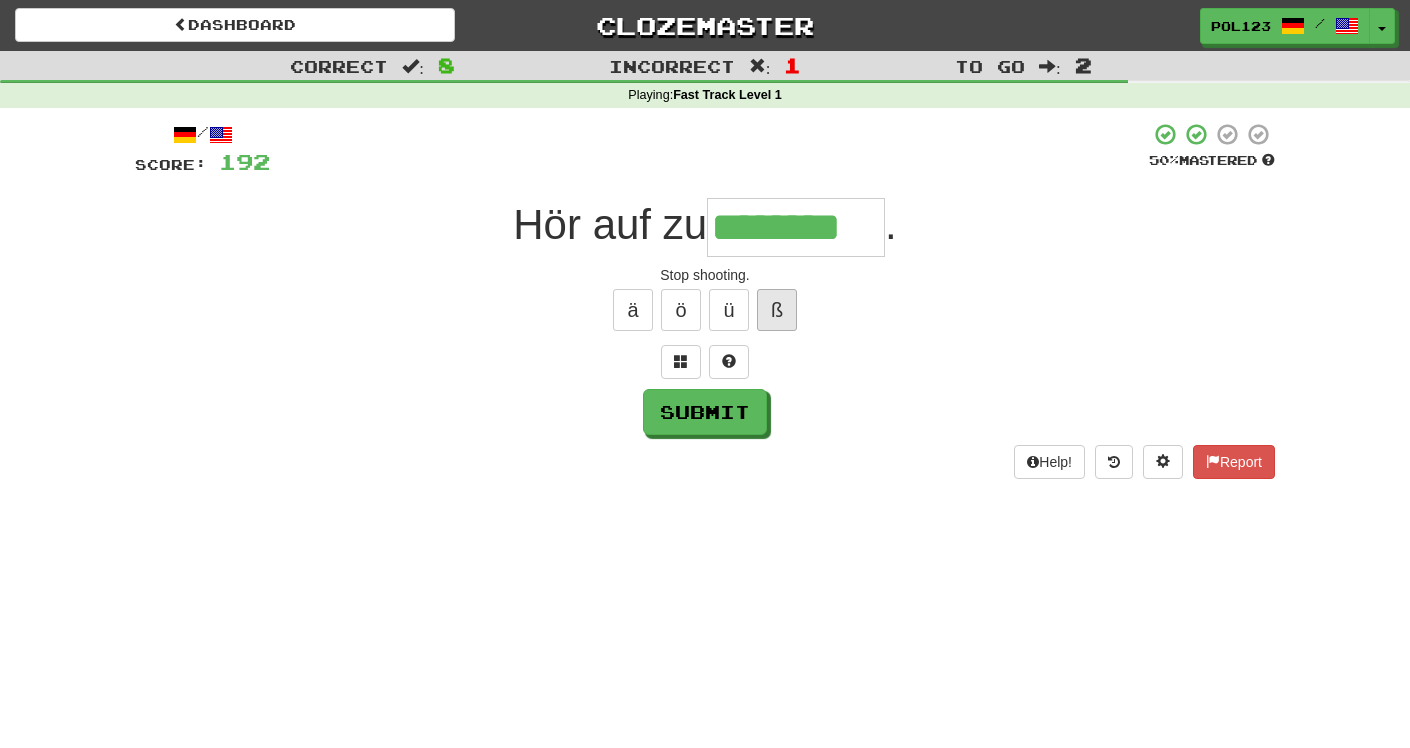 scroll, scrollTop: 0, scrollLeft: 4, axis: horizontal 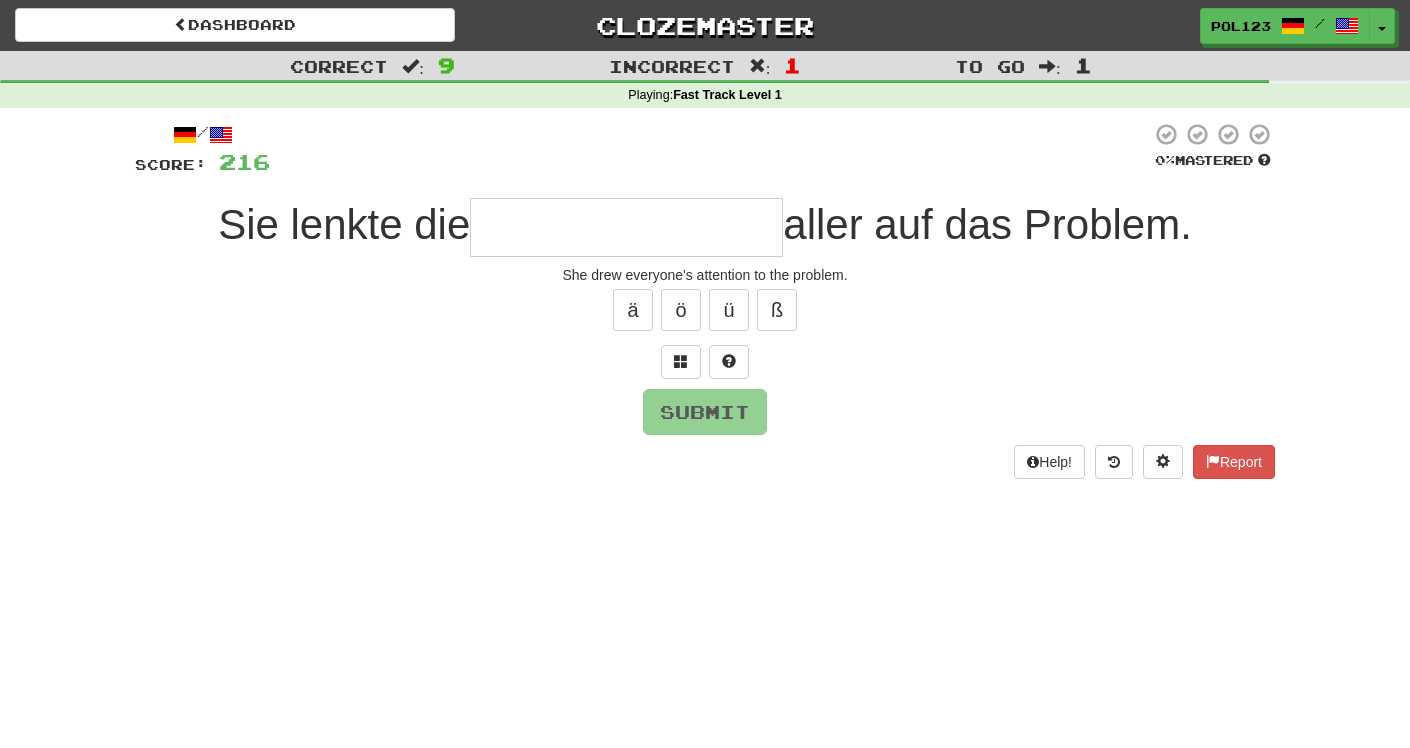 type on "**********" 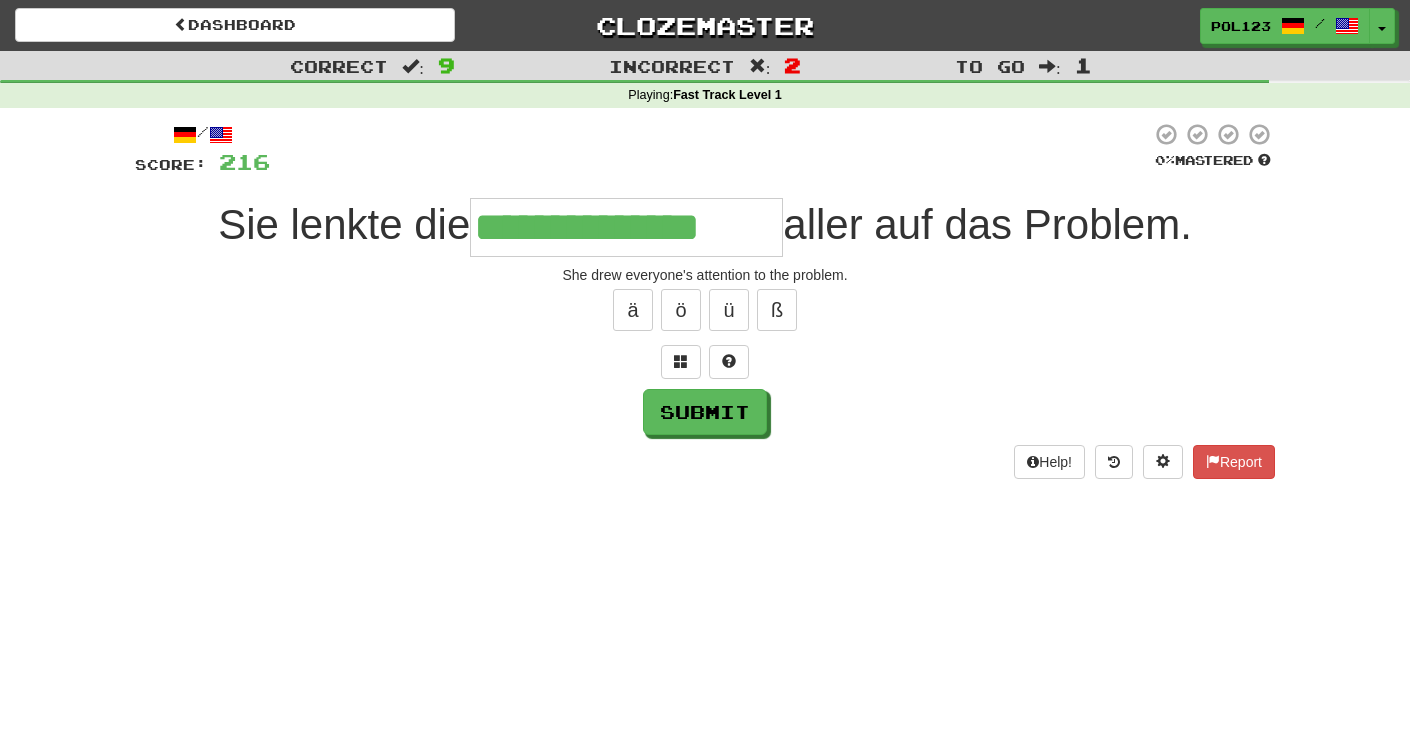 type on "**********" 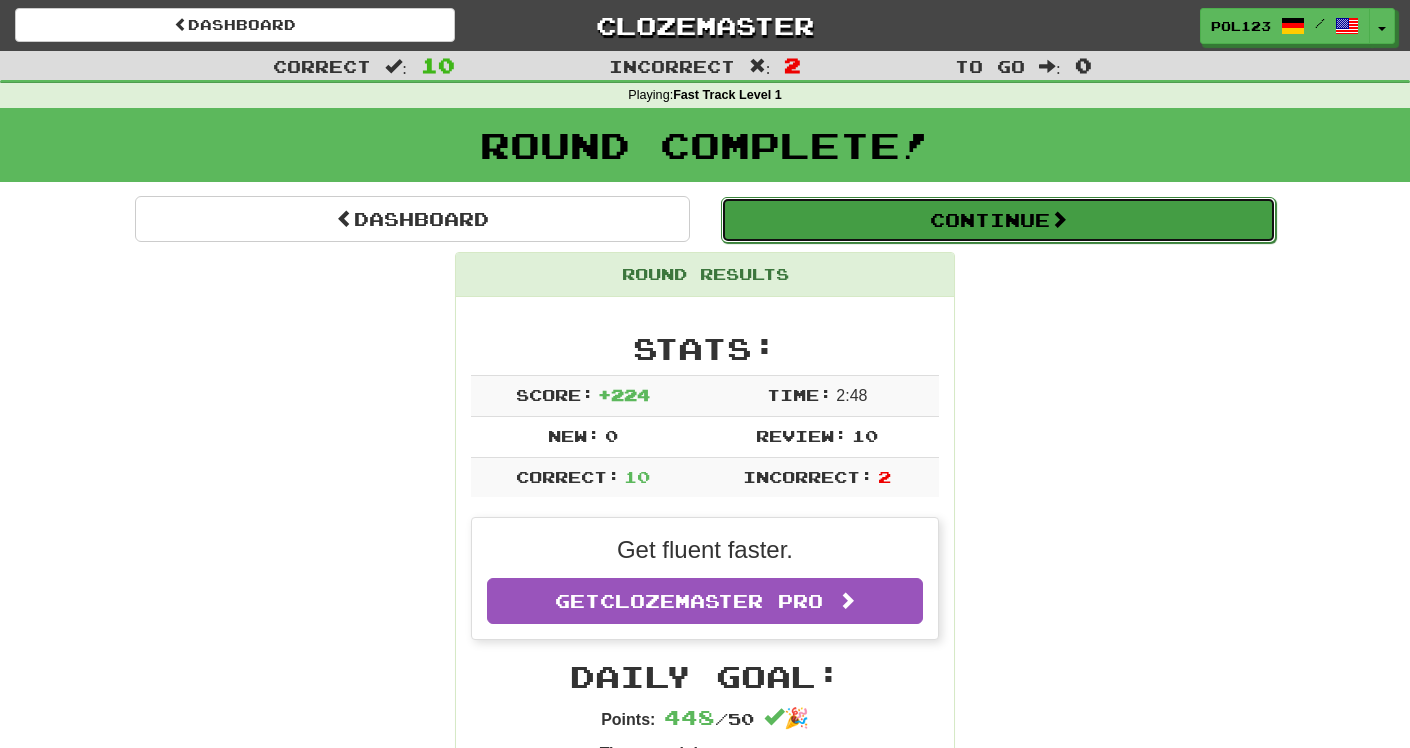 click on "Continue" at bounding box center (998, 220) 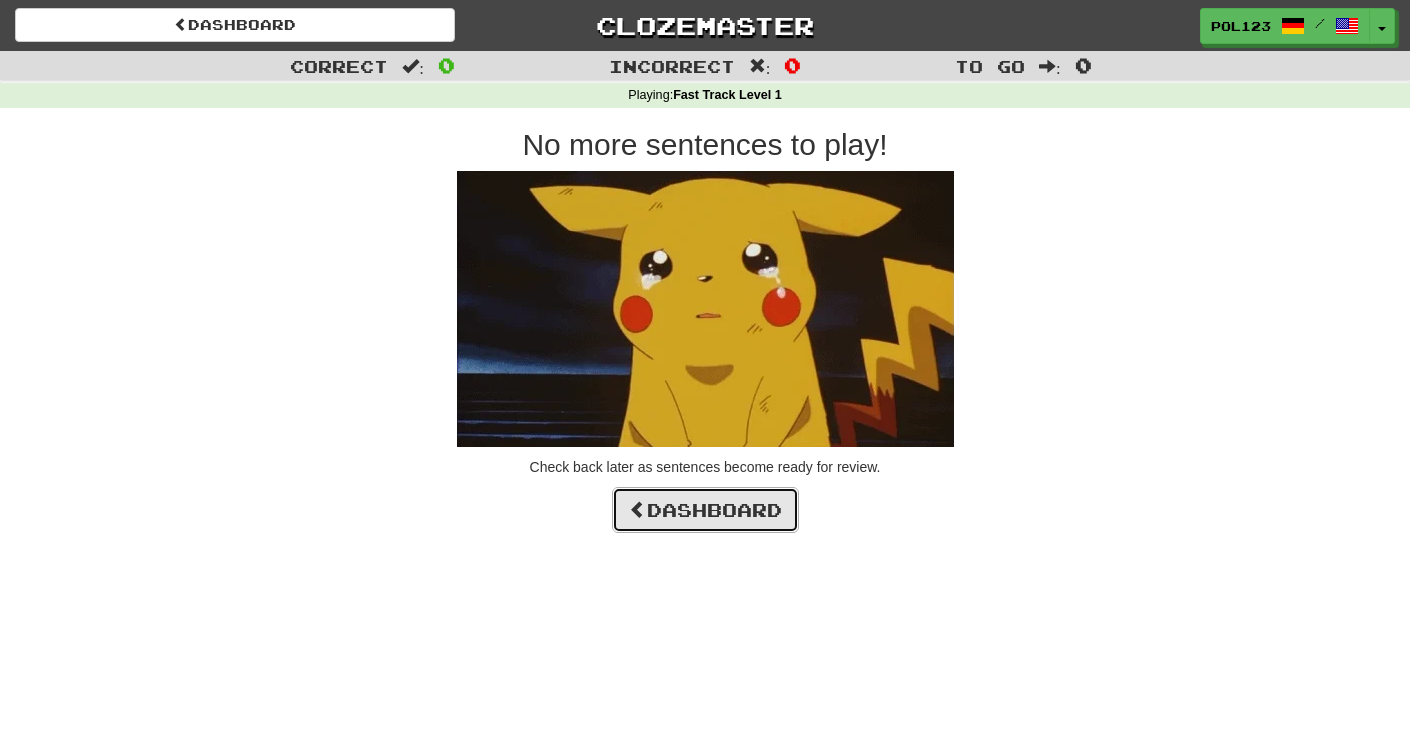 click on "Dashboard" at bounding box center (705, 510) 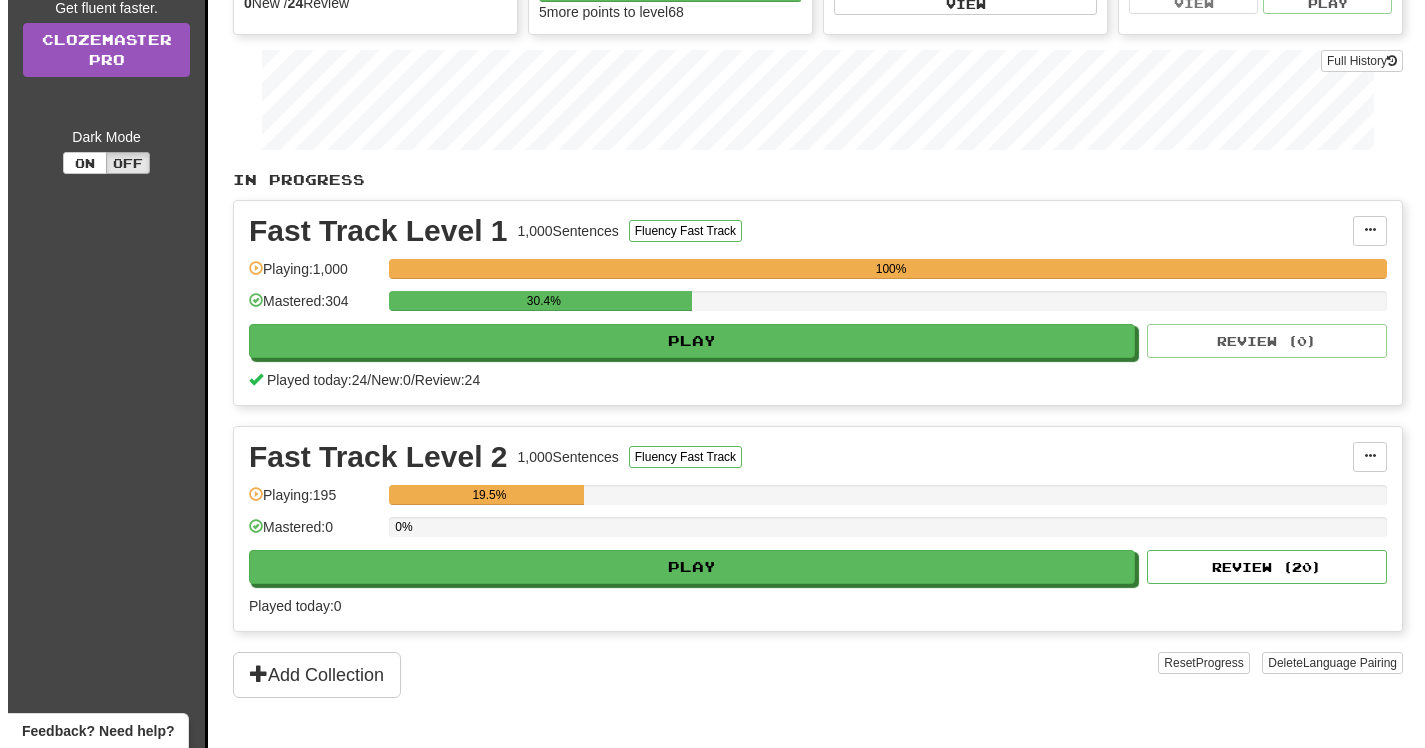scroll, scrollTop: 308, scrollLeft: 0, axis: vertical 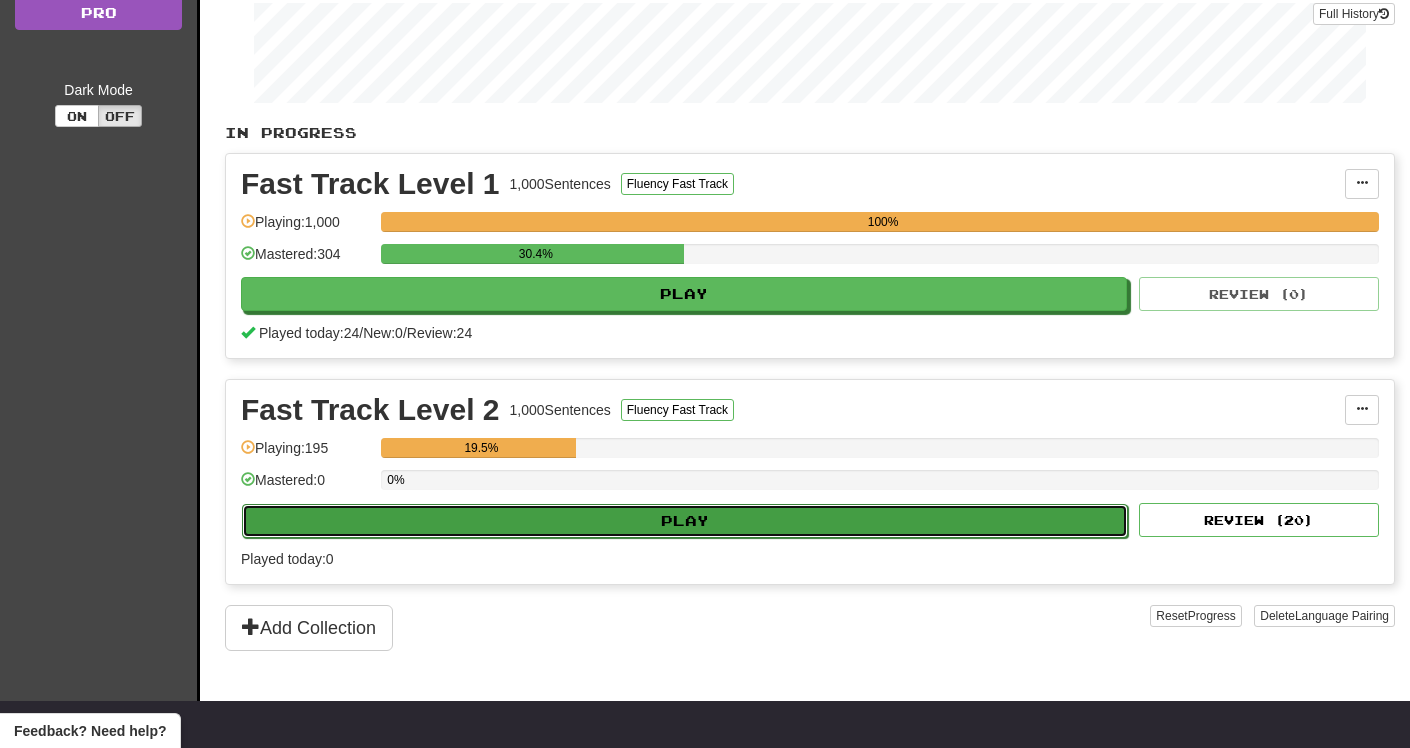 click on "Play" at bounding box center [685, 521] 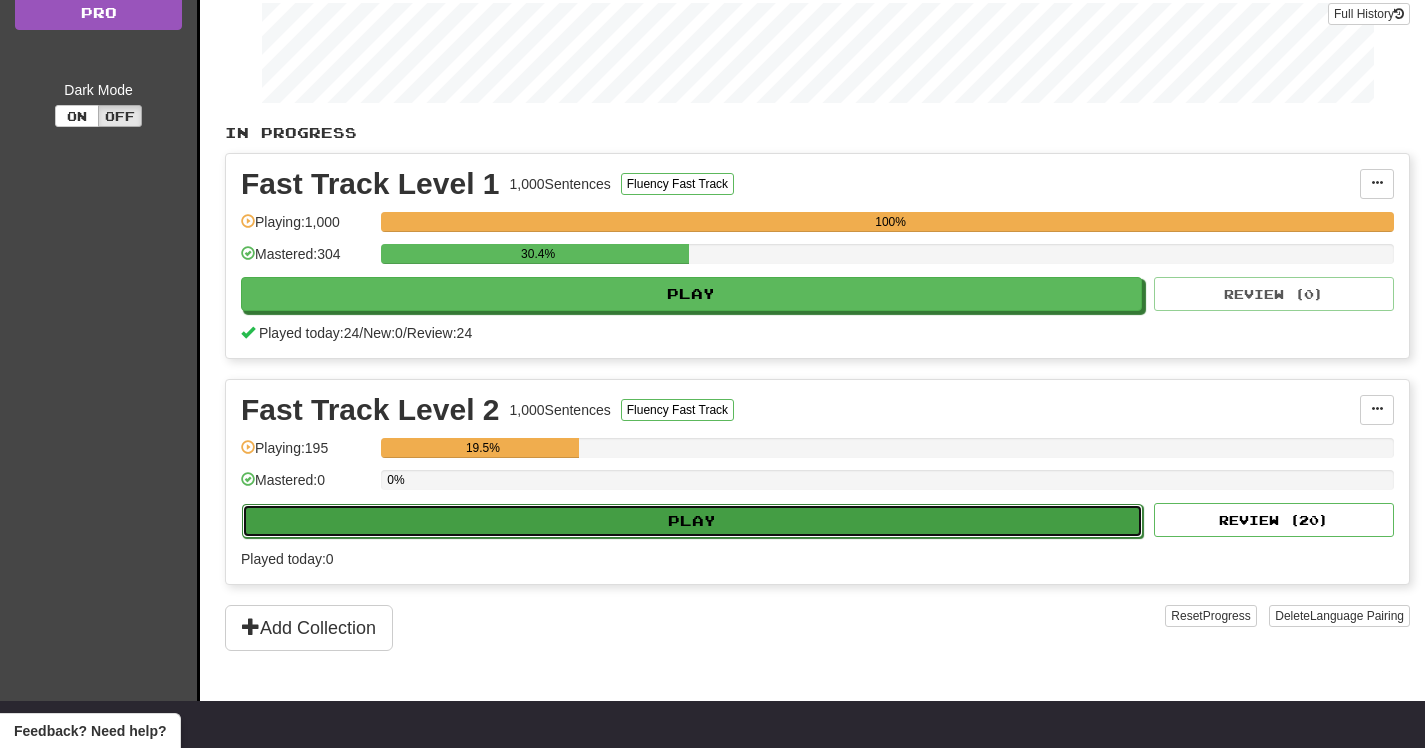 select on "**" 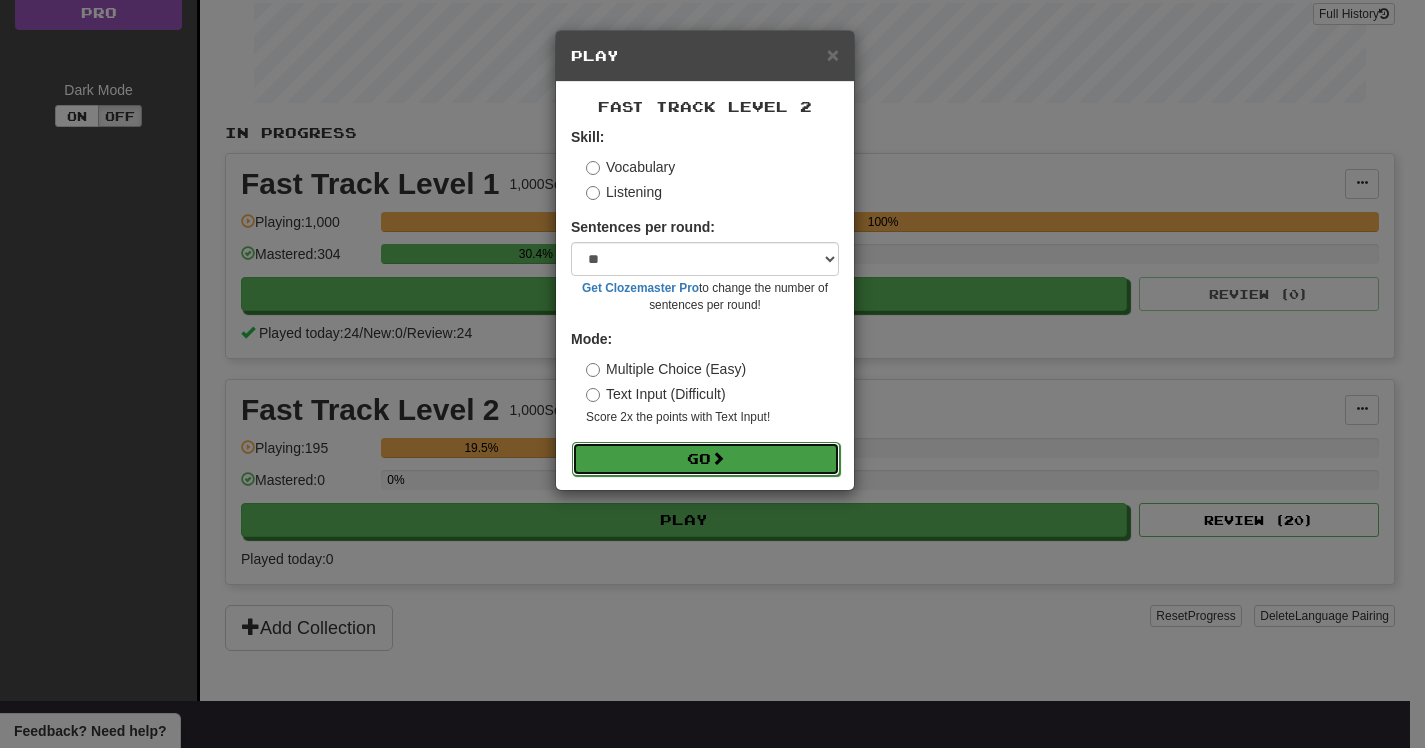 click on "Go" at bounding box center (706, 459) 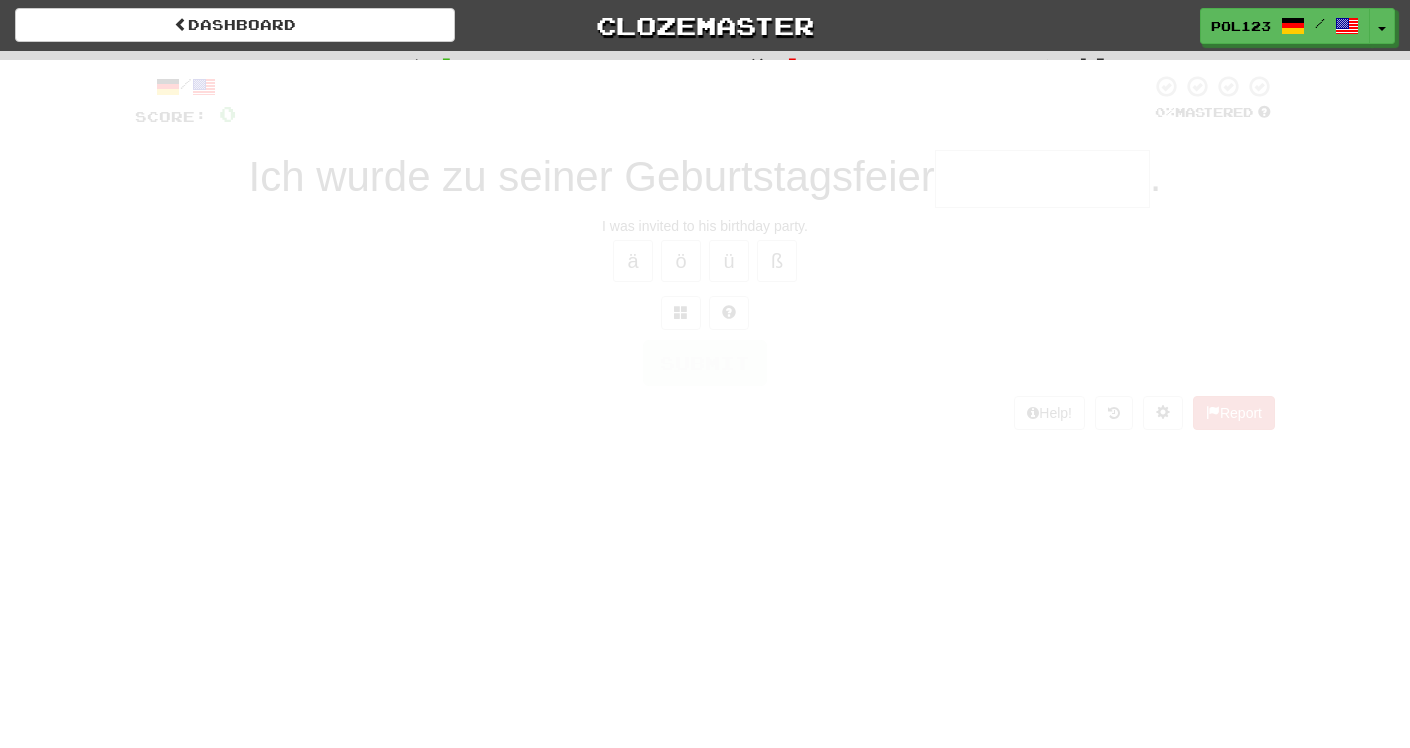 scroll, scrollTop: 0, scrollLeft: 0, axis: both 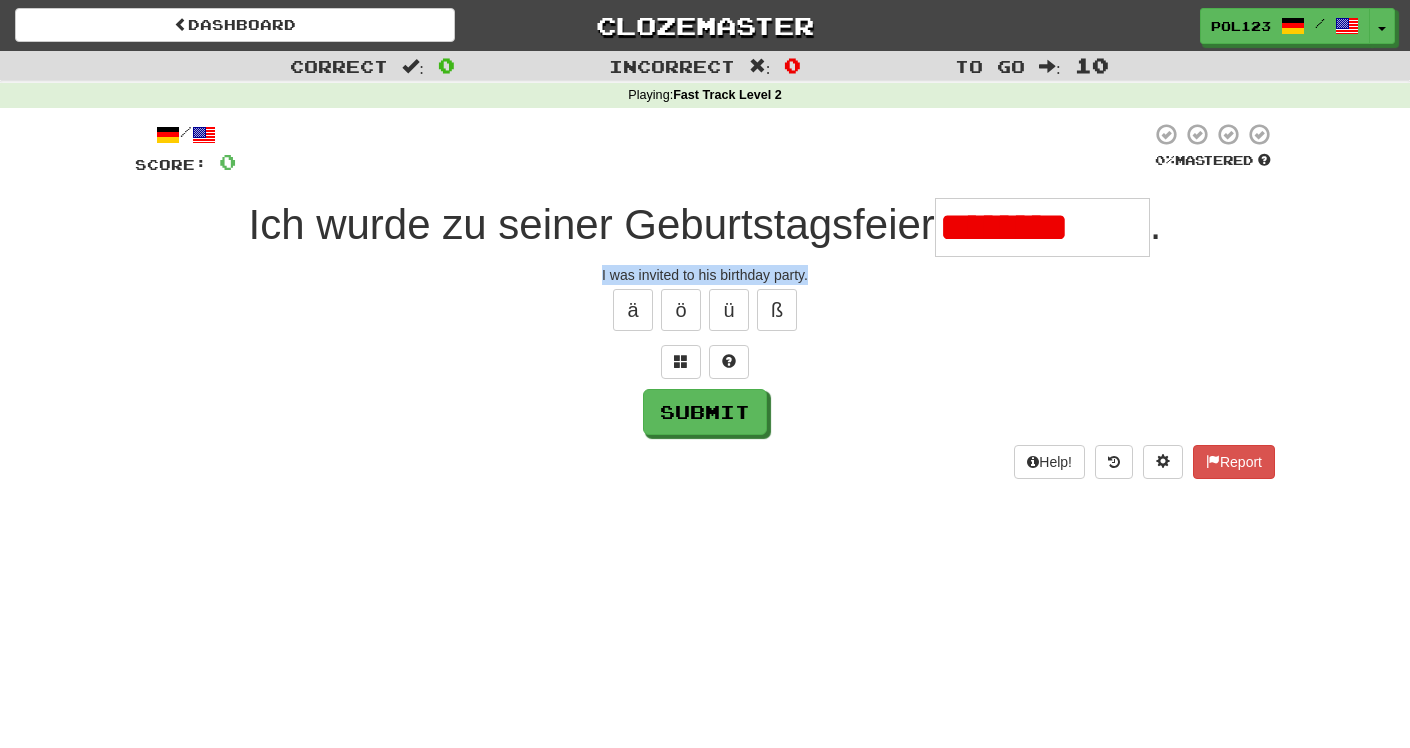 drag, startPoint x: 593, startPoint y: 275, endPoint x: 811, endPoint y: 288, distance: 218.38727 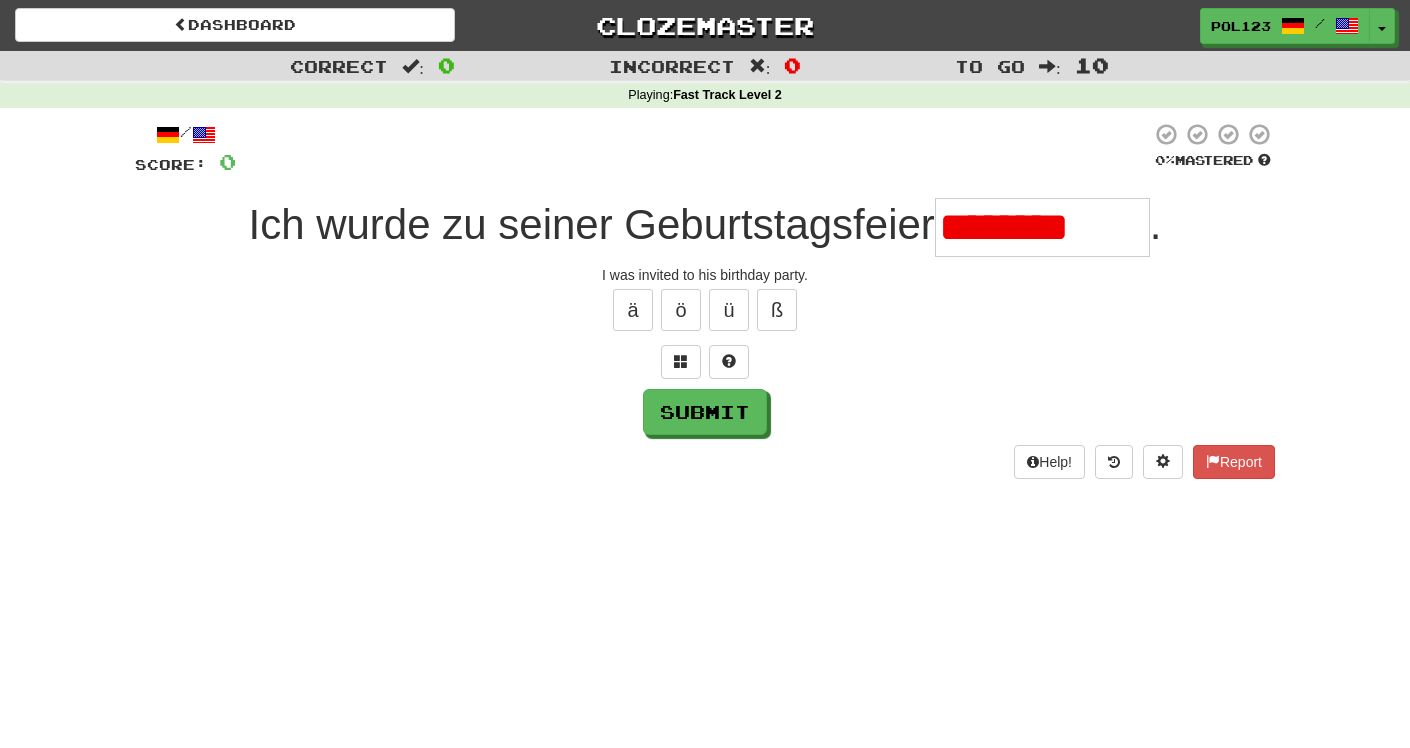 click on "********" at bounding box center (1042, 227) 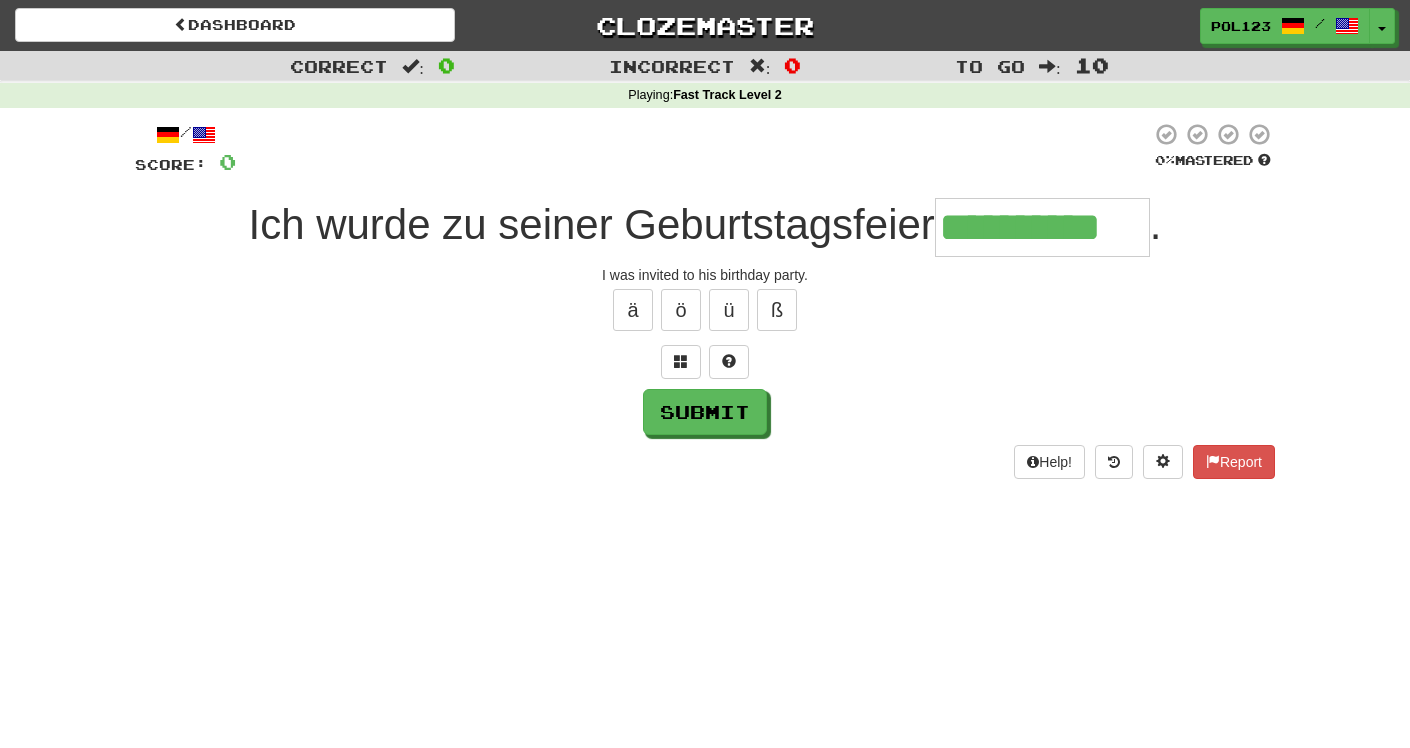 type on "**********" 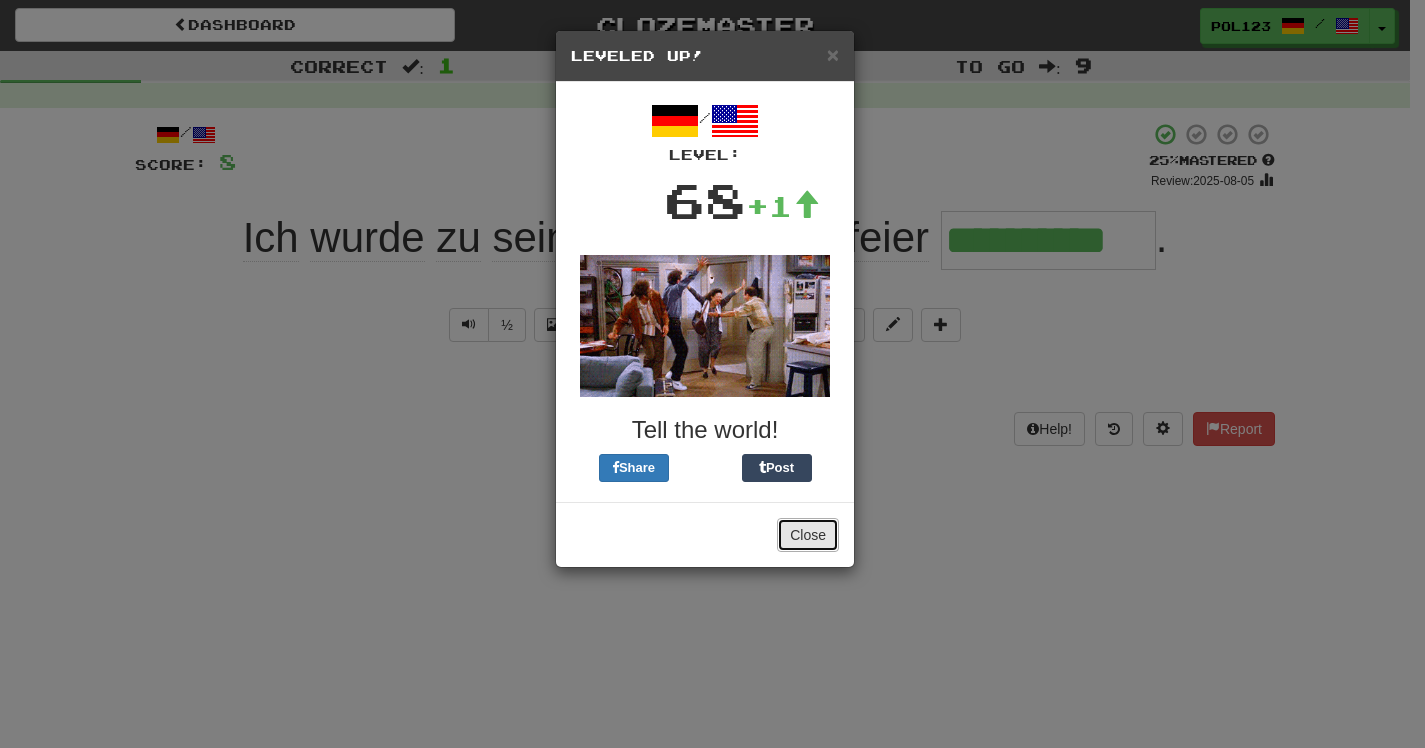 click on "Close" at bounding box center [808, 535] 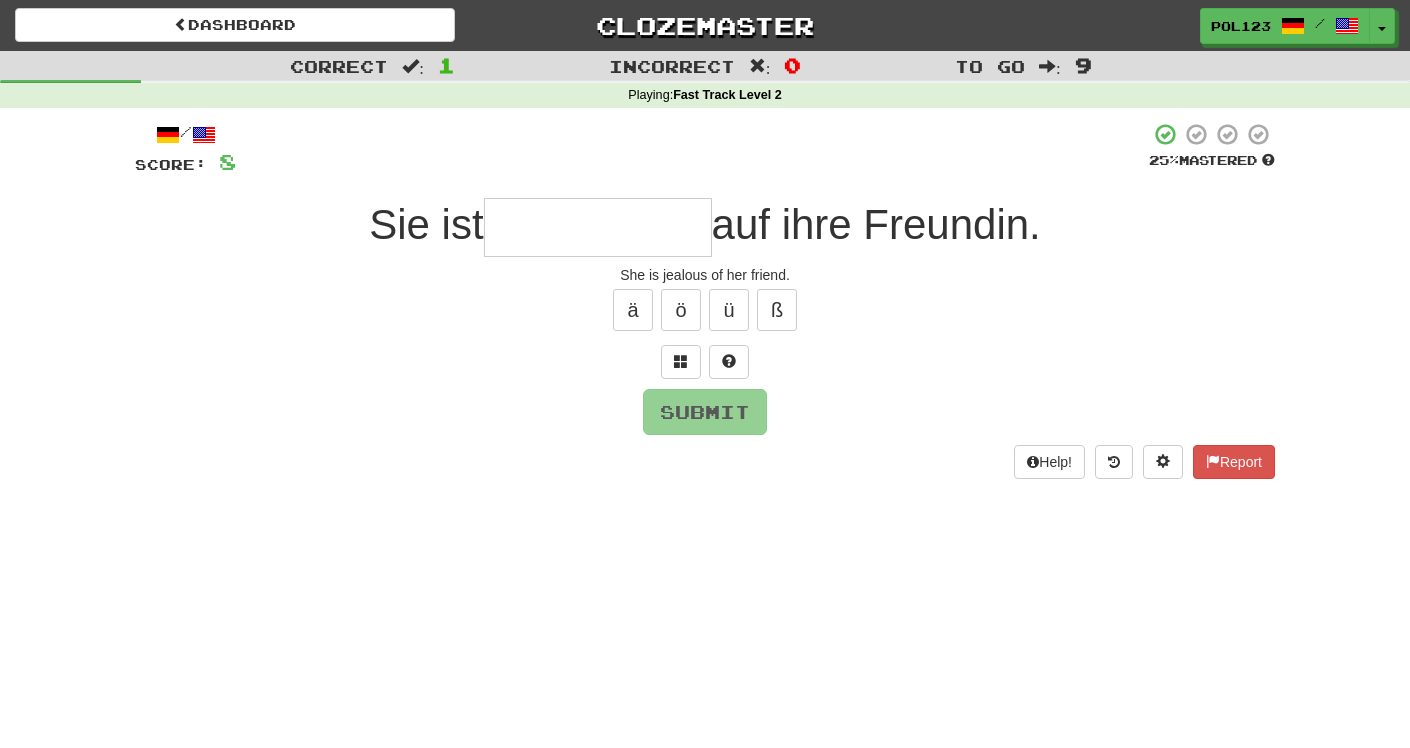 paste on "**********" 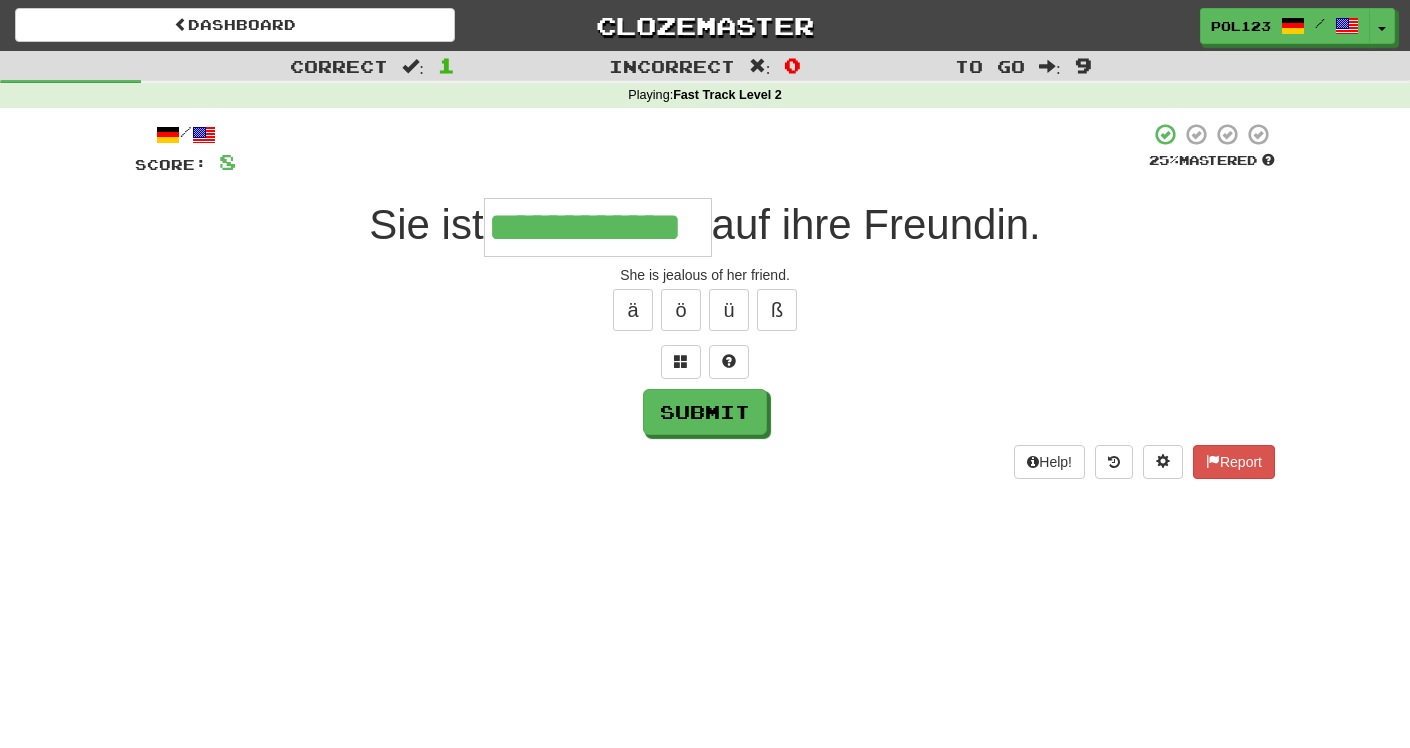 type on "**********" 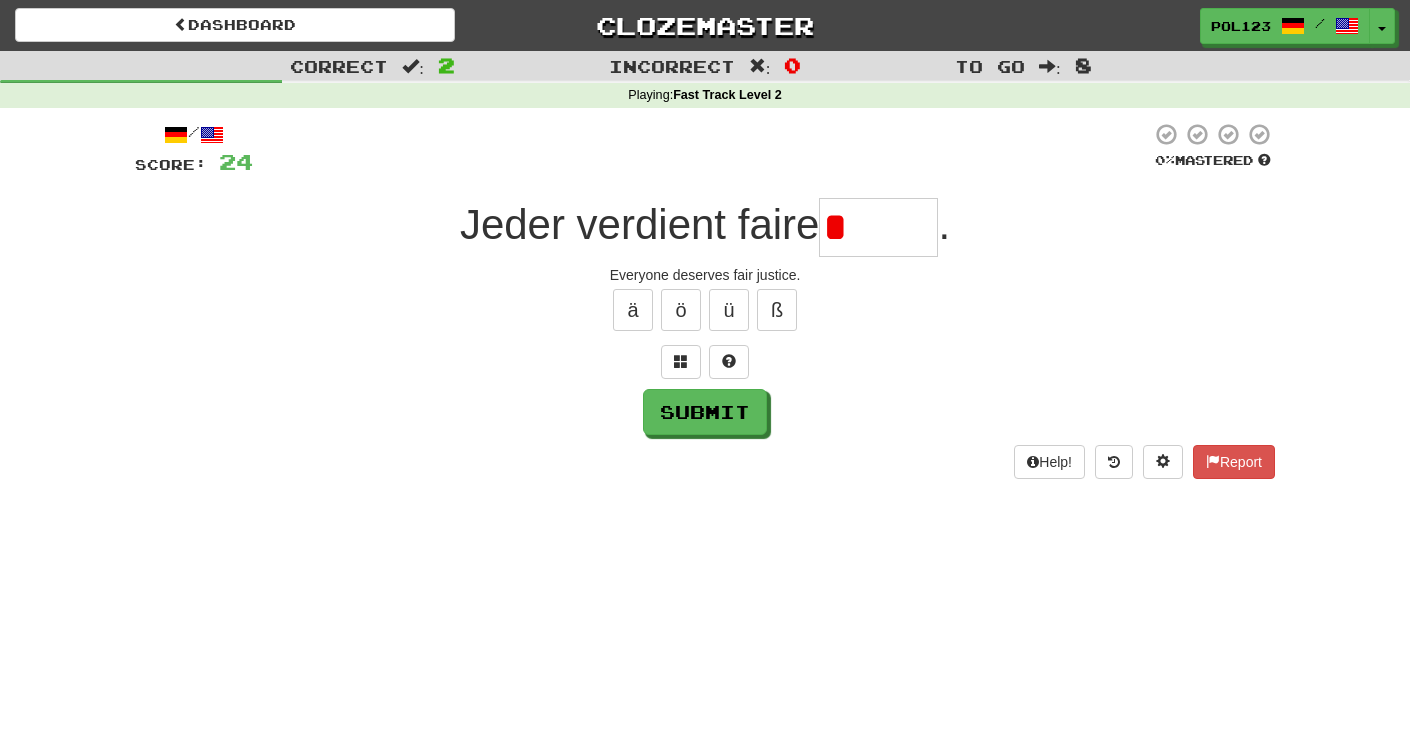 type on "******" 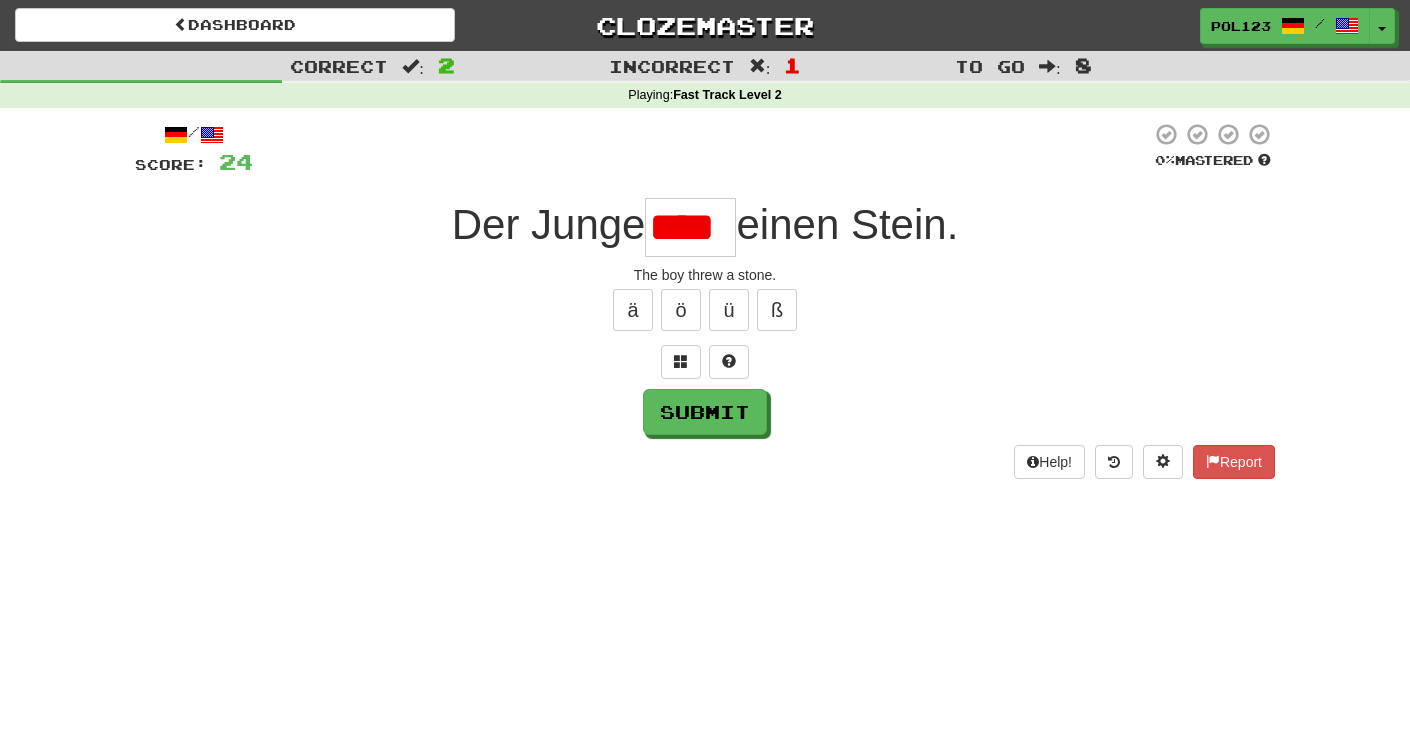 scroll, scrollTop: 0, scrollLeft: 0, axis: both 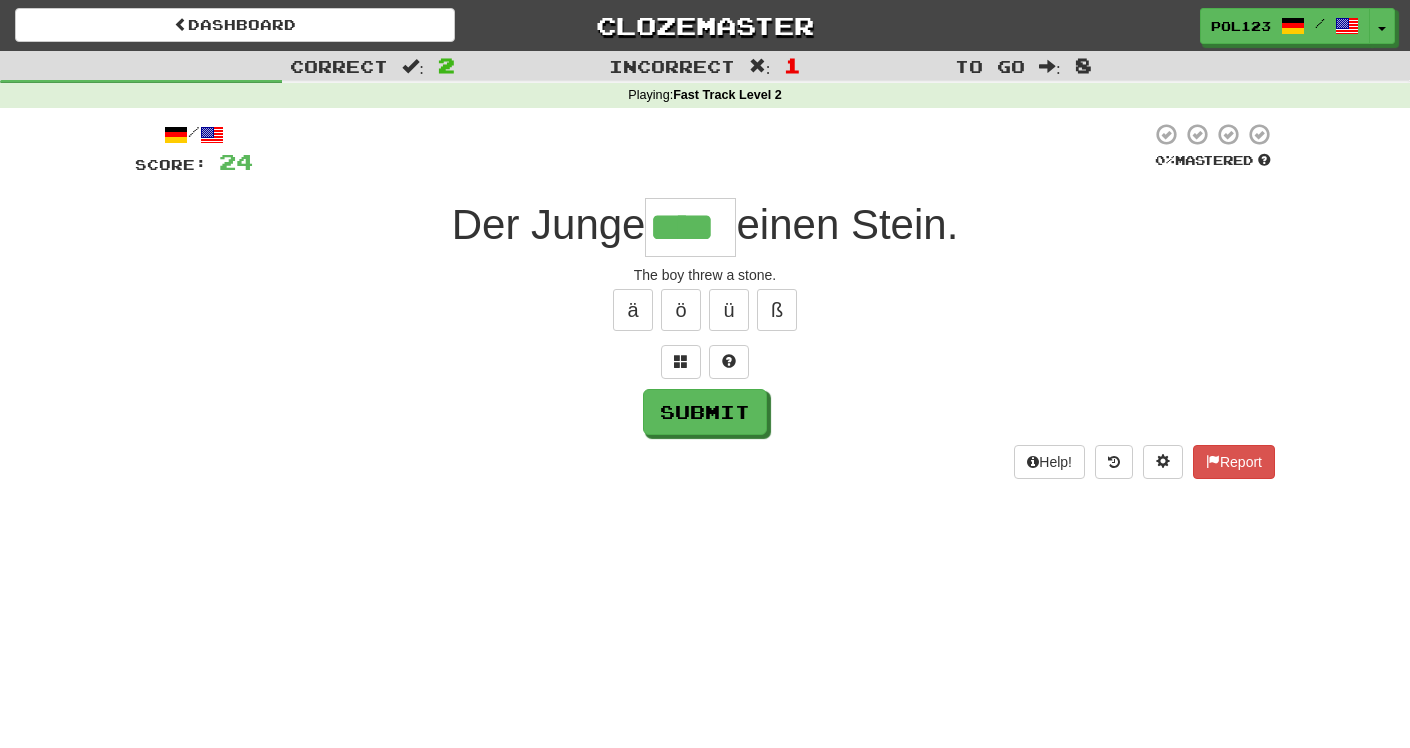 type on "****" 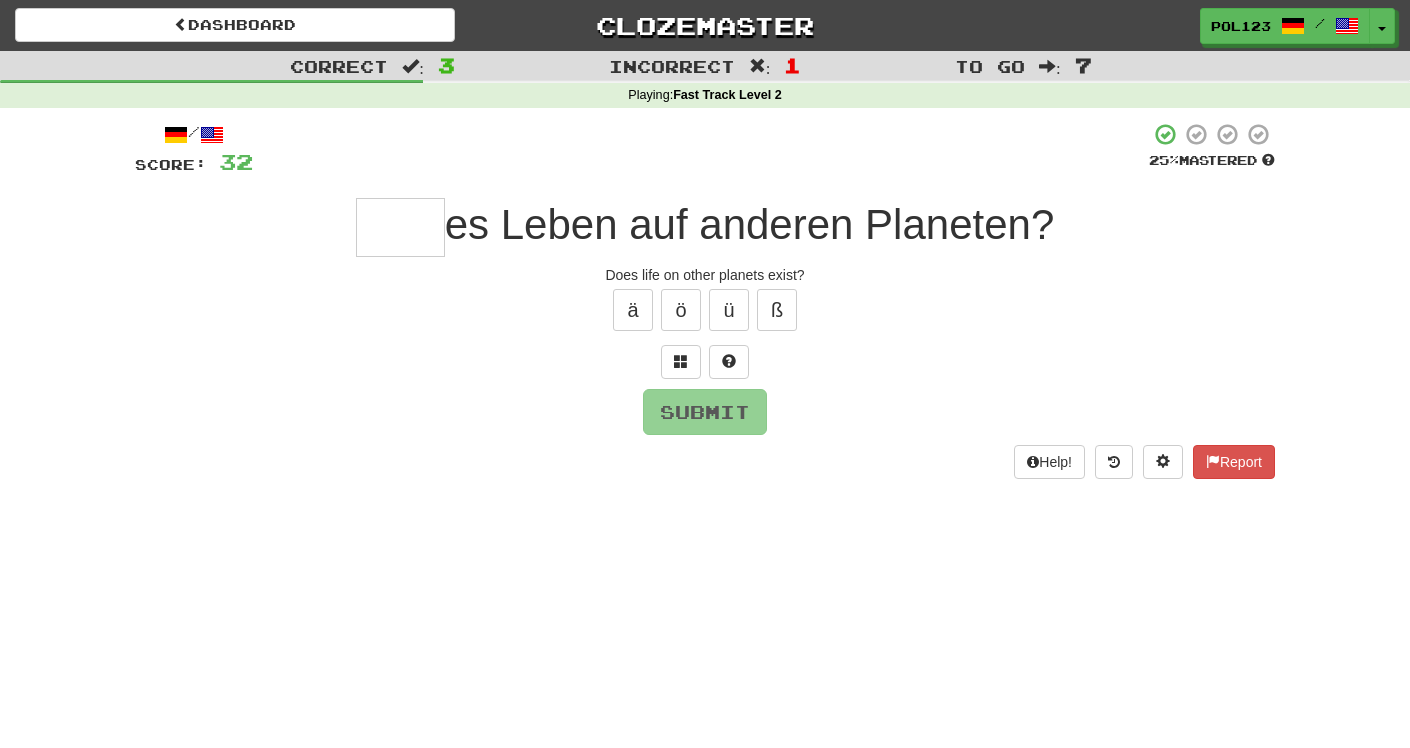 click on "Does life on other planets exist?" at bounding box center [705, 275] 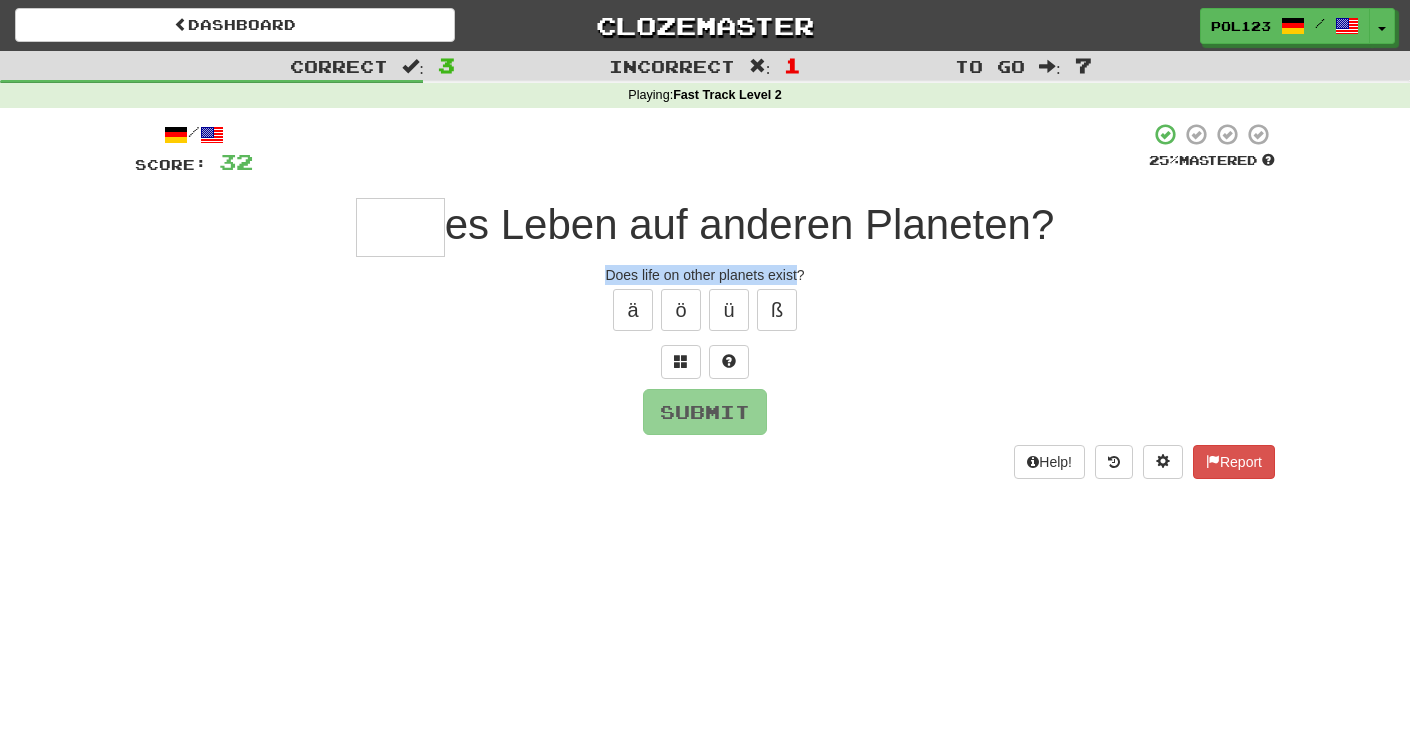 drag, startPoint x: 618, startPoint y: 280, endPoint x: 789, endPoint y: 275, distance: 171.07309 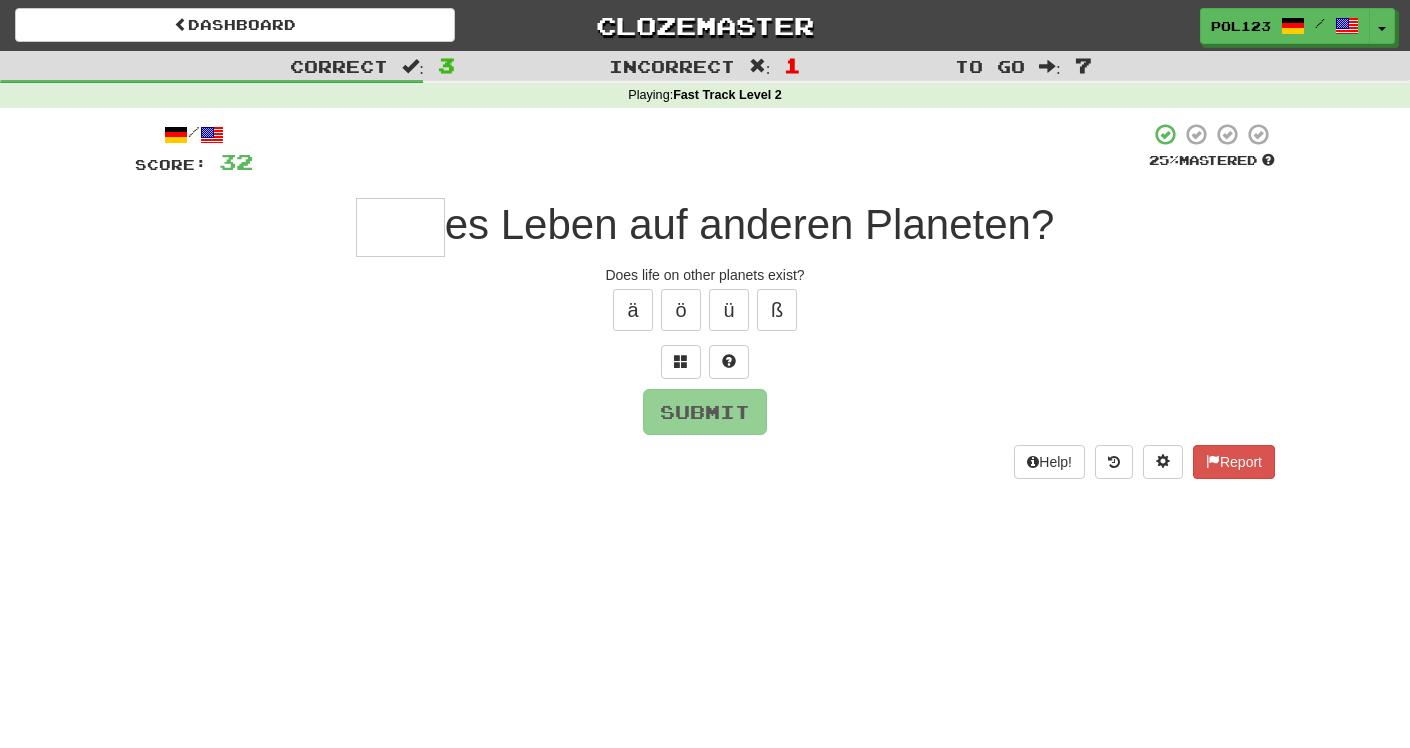 click at bounding box center [400, 227] 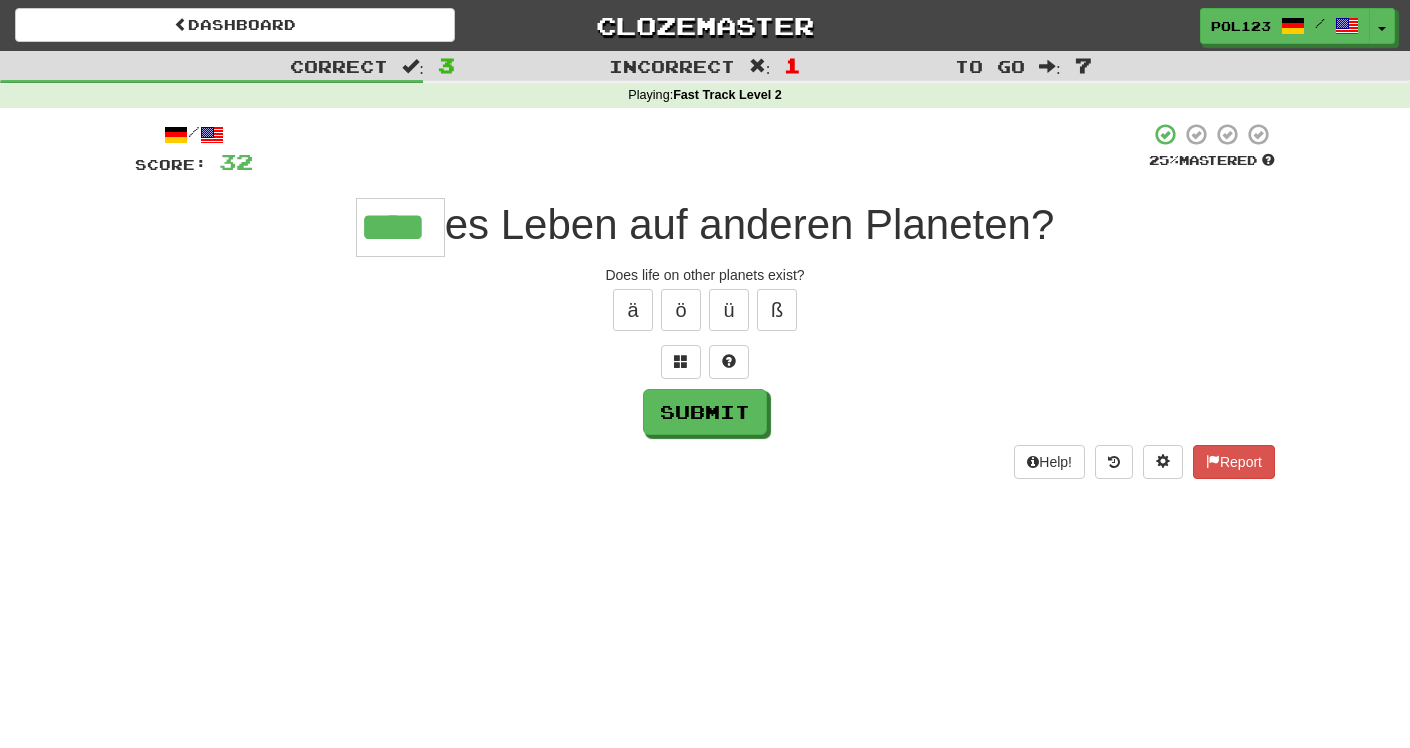 type on "****" 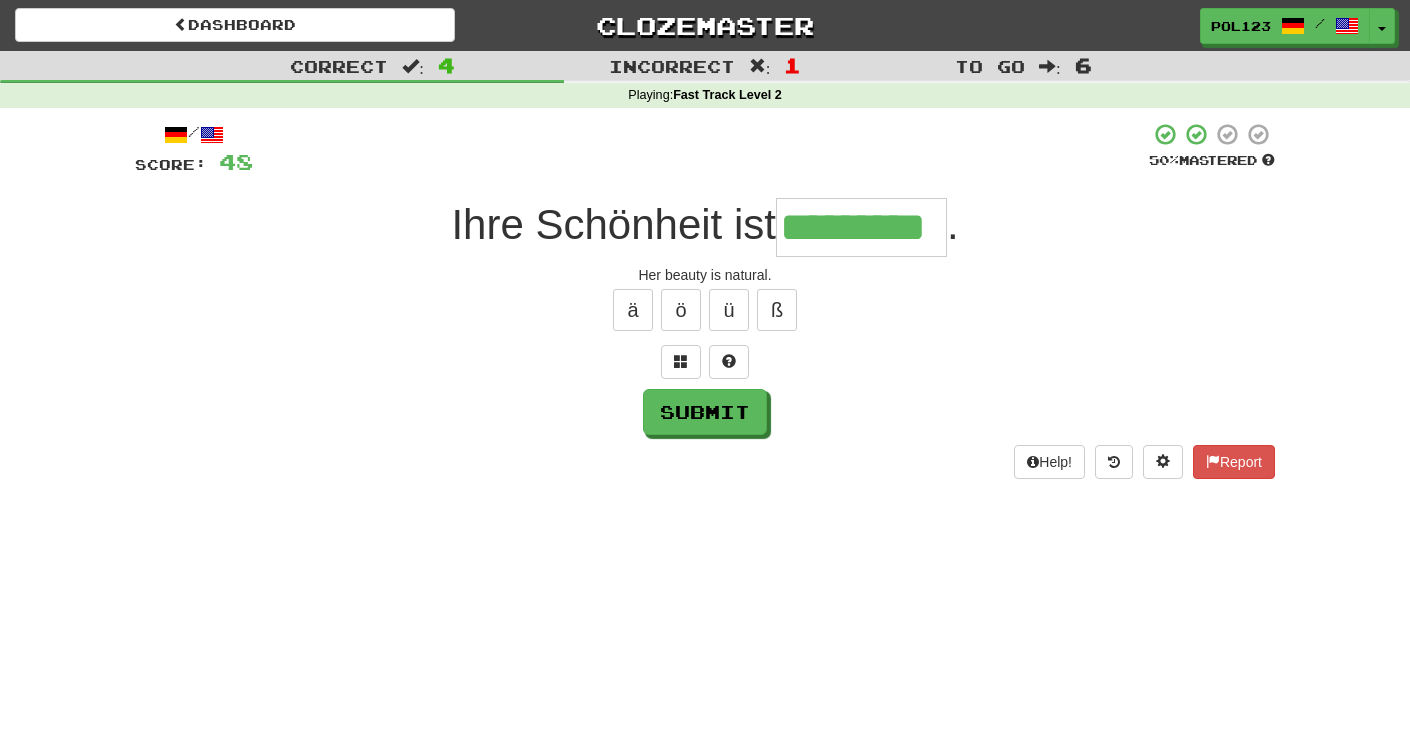 scroll, scrollTop: 0, scrollLeft: 5, axis: horizontal 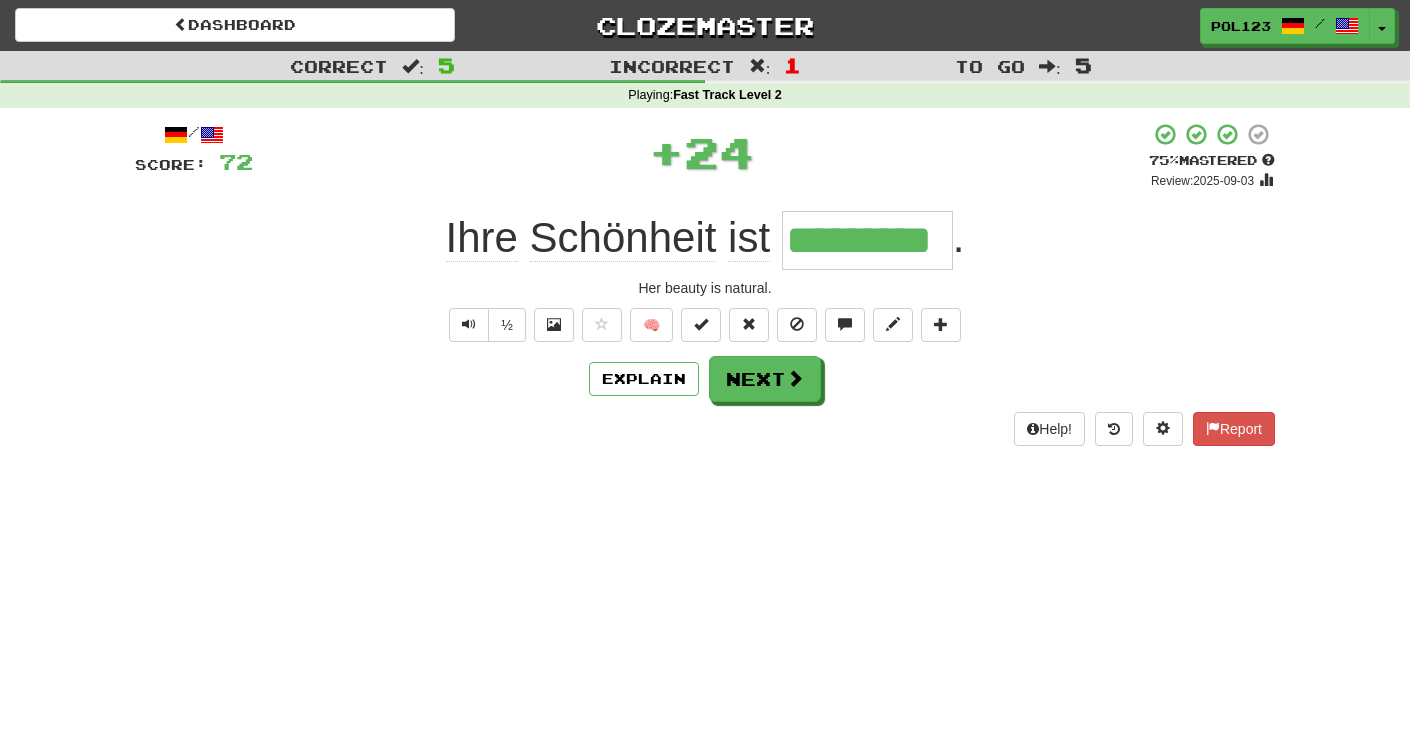 type 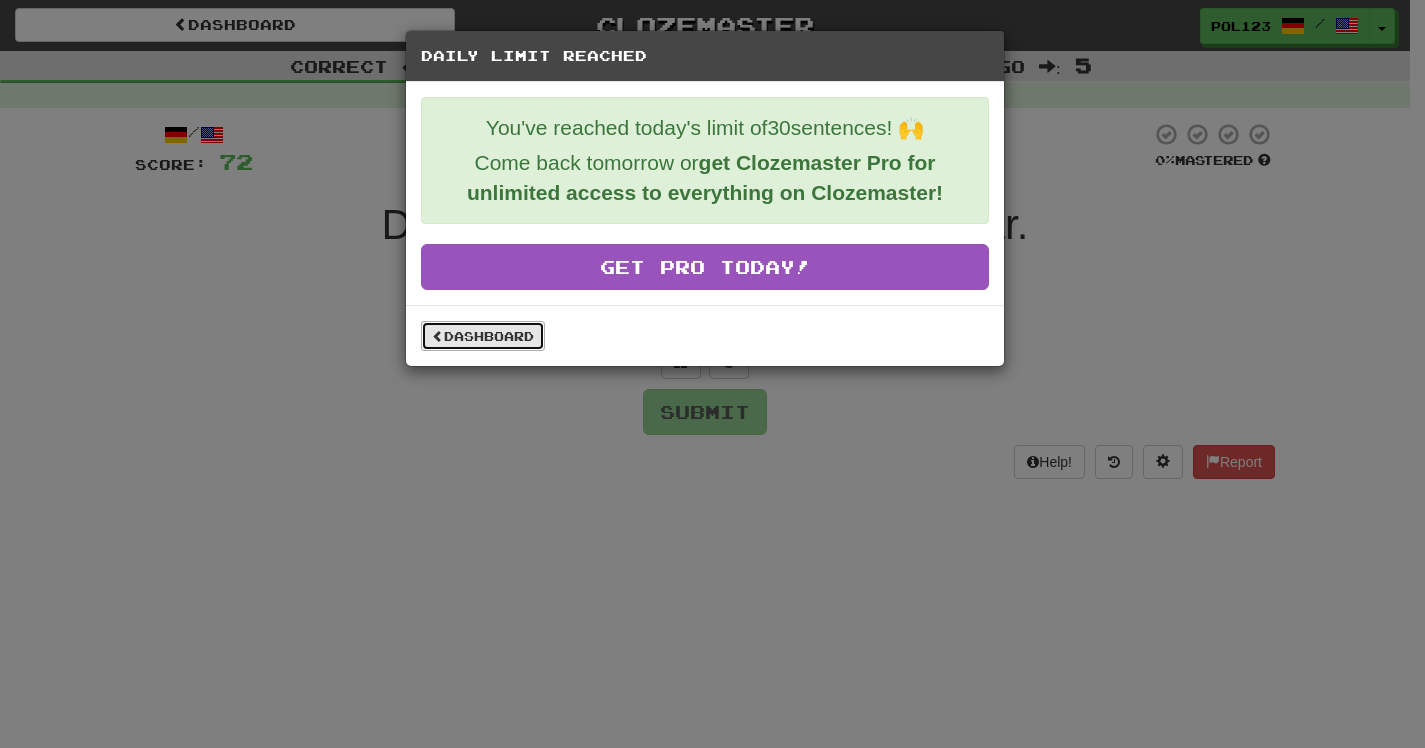 click on "Dashboard" at bounding box center [483, 336] 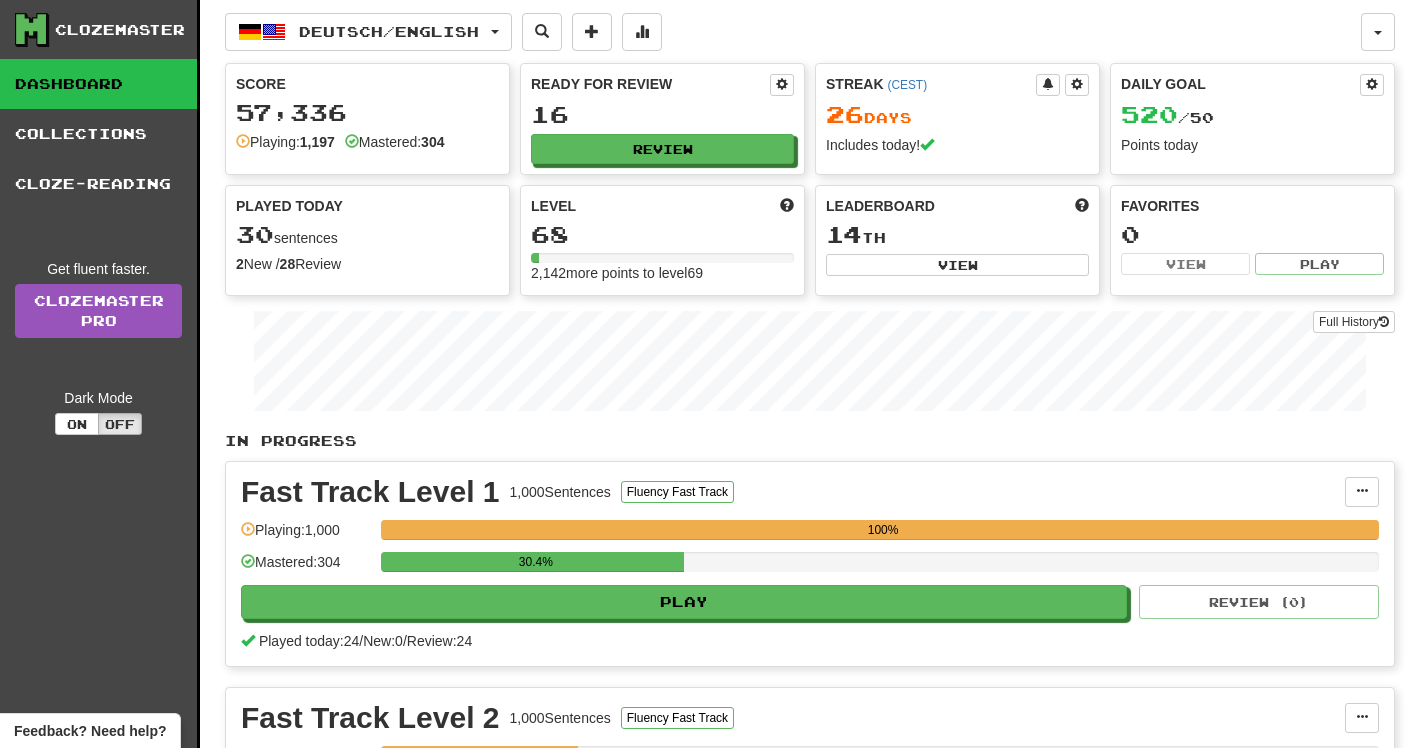 scroll, scrollTop: 0, scrollLeft: 0, axis: both 